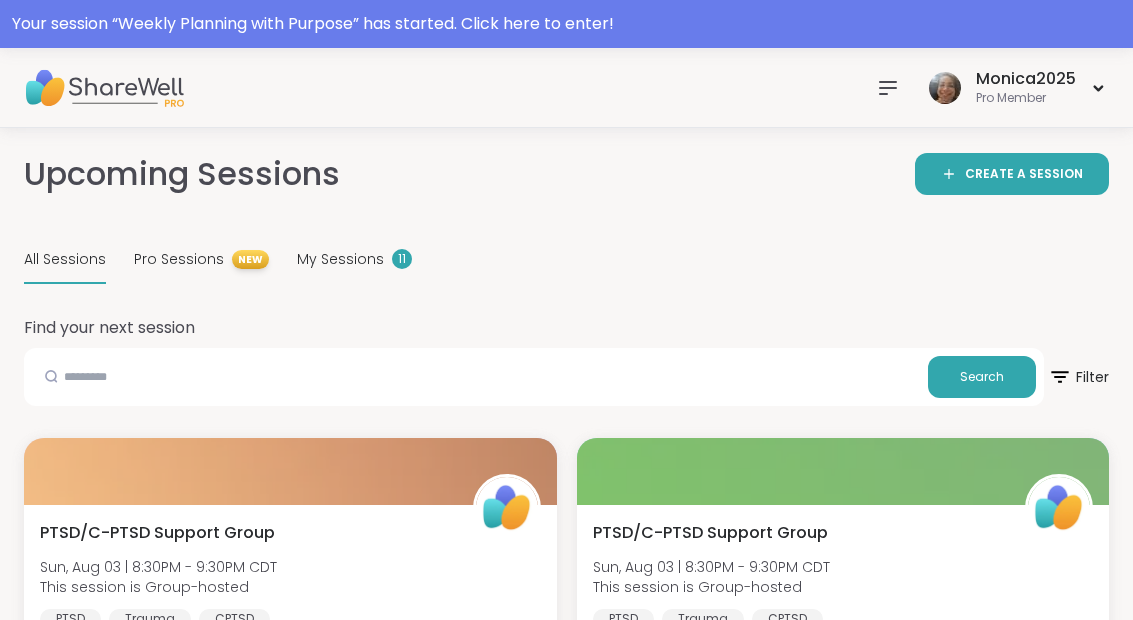 scroll, scrollTop: 28, scrollLeft: 0, axis: vertical 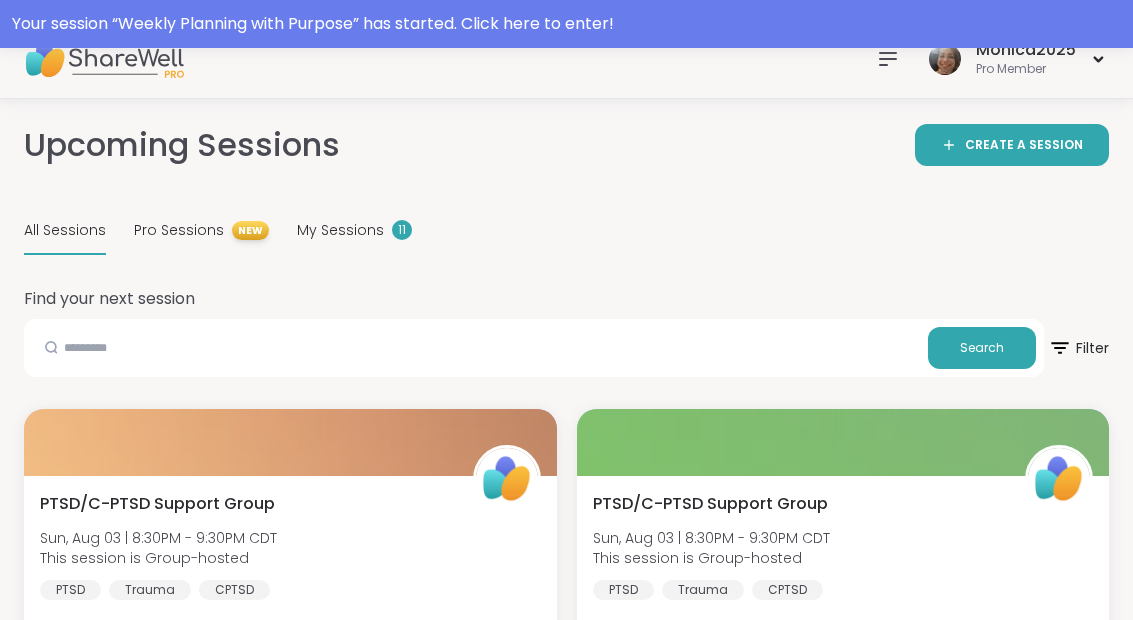 click on "My Sessions" at bounding box center [340, 230] 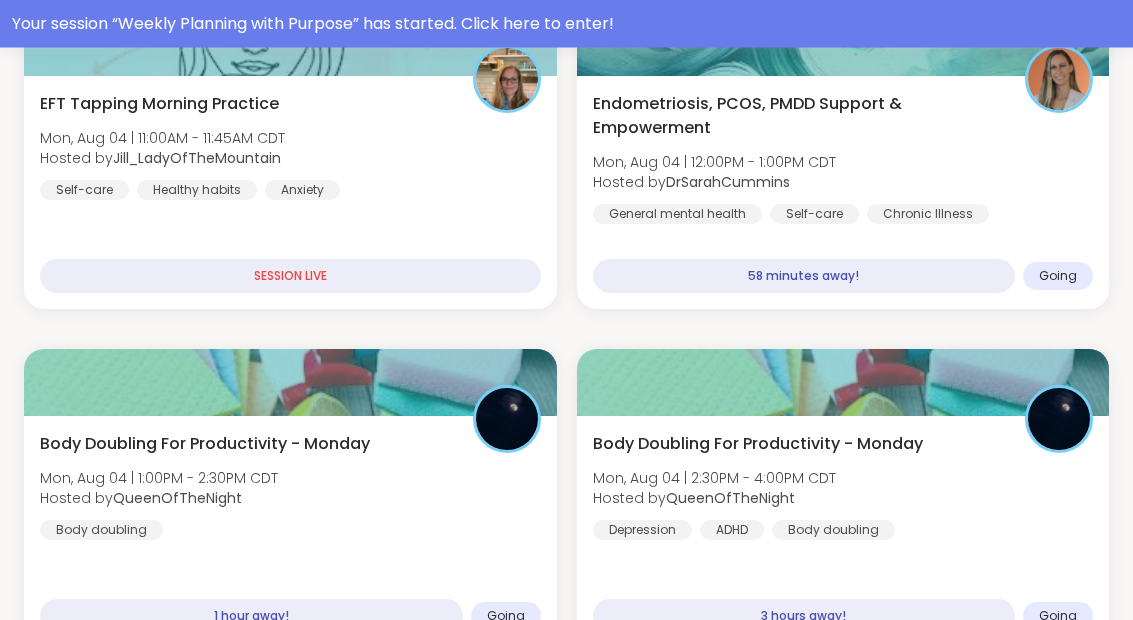 scroll, scrollTop: 696, scrollLeft: 0, axis: vertical 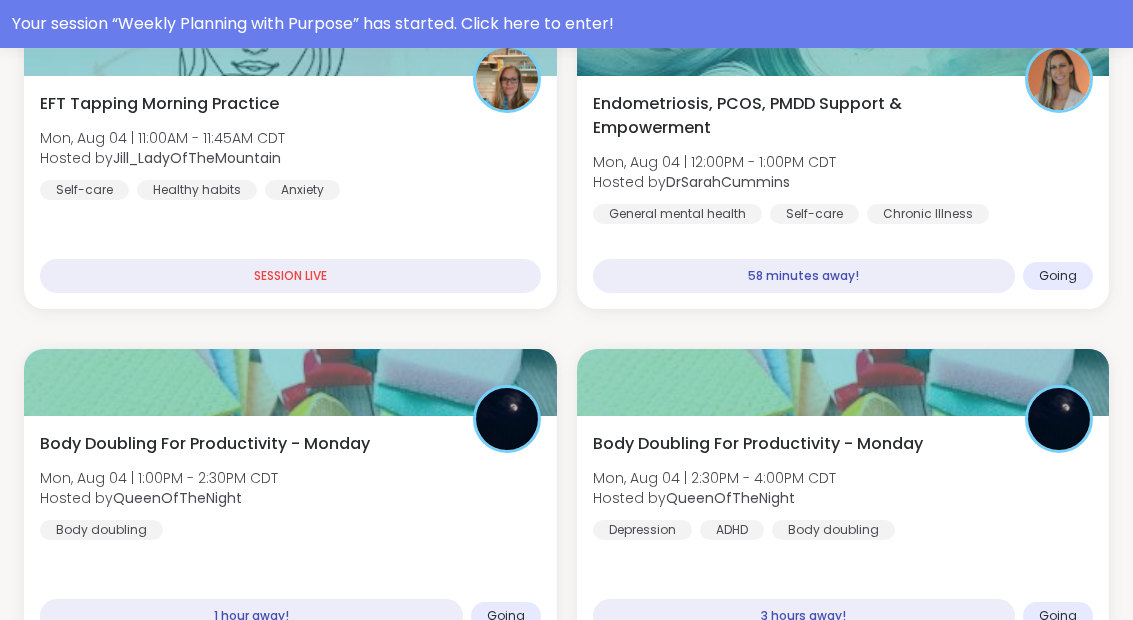 click on "EFT Tapping Morning Practice Mon, Aug 04 | 11:00AM - 11:45AM [TIMEZONE] Hosted by [USERNAME] Self-care Healthy habits Anxiety" at bounding box center [290, 146] 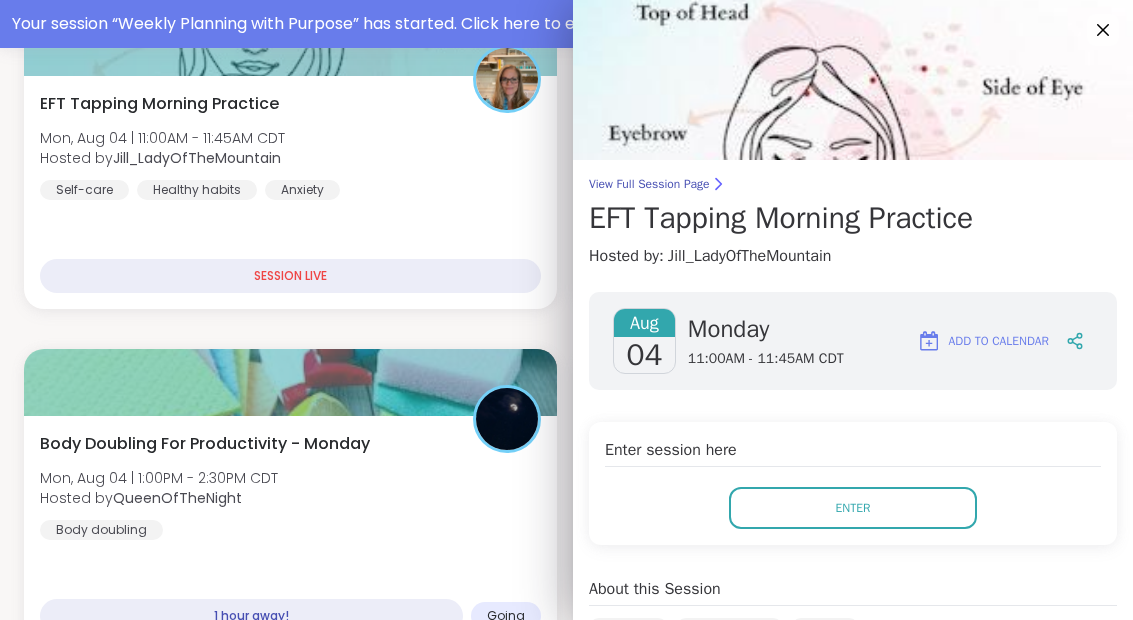 click on "Enter" at bounding box center [853, 508] 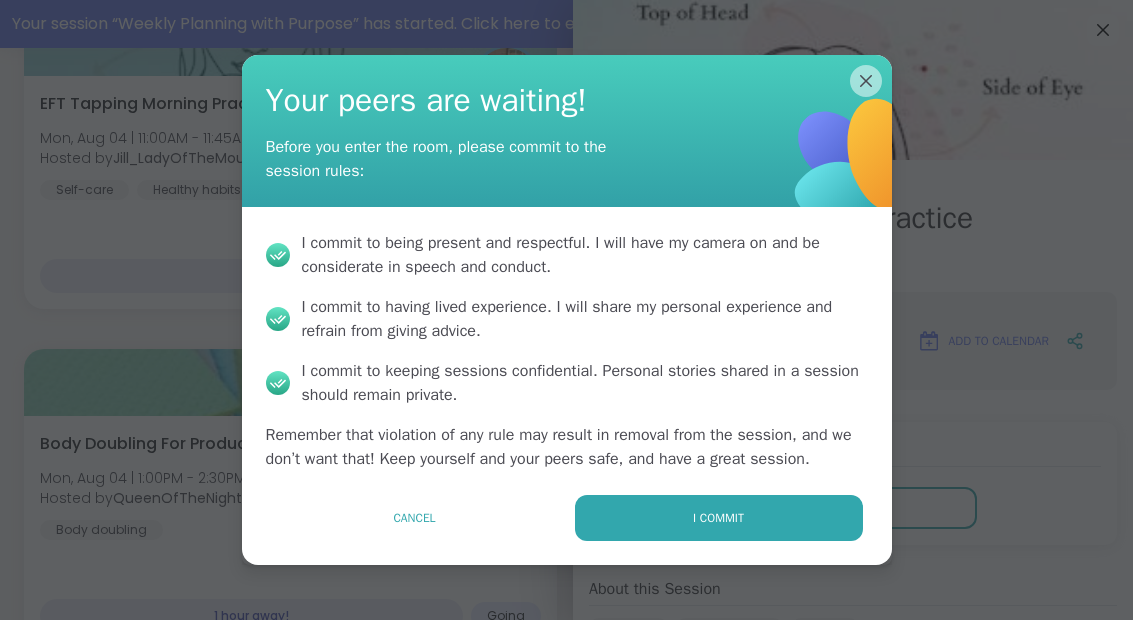 click on "I commit" at bounding box center [718, 518] 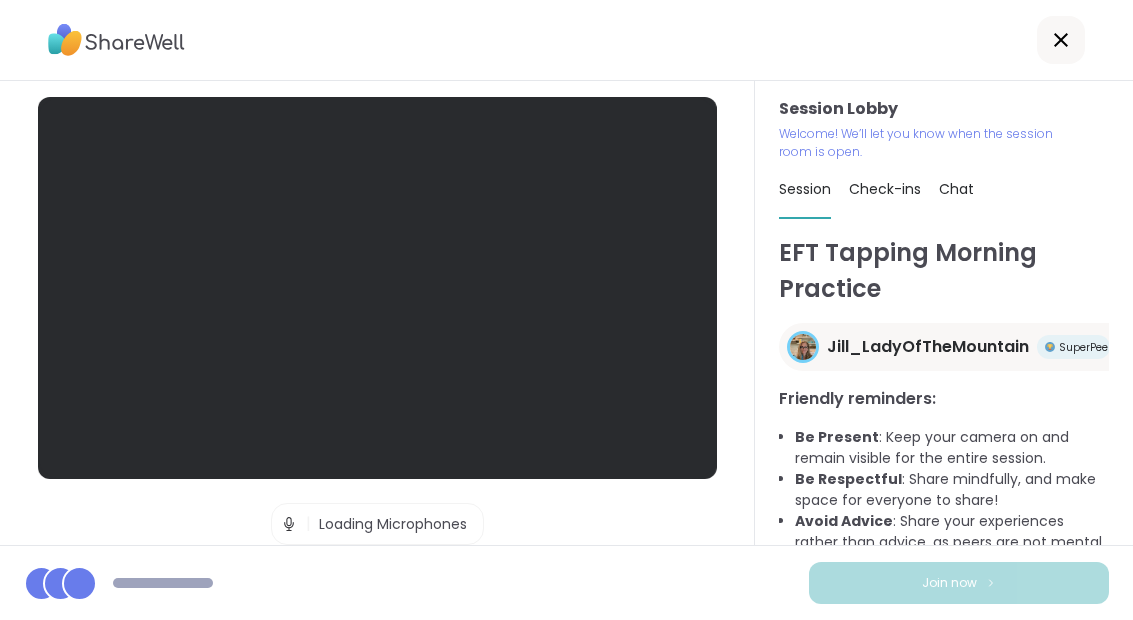 scroll, scrollTop: 0, scrollLeft: 0, axis: both 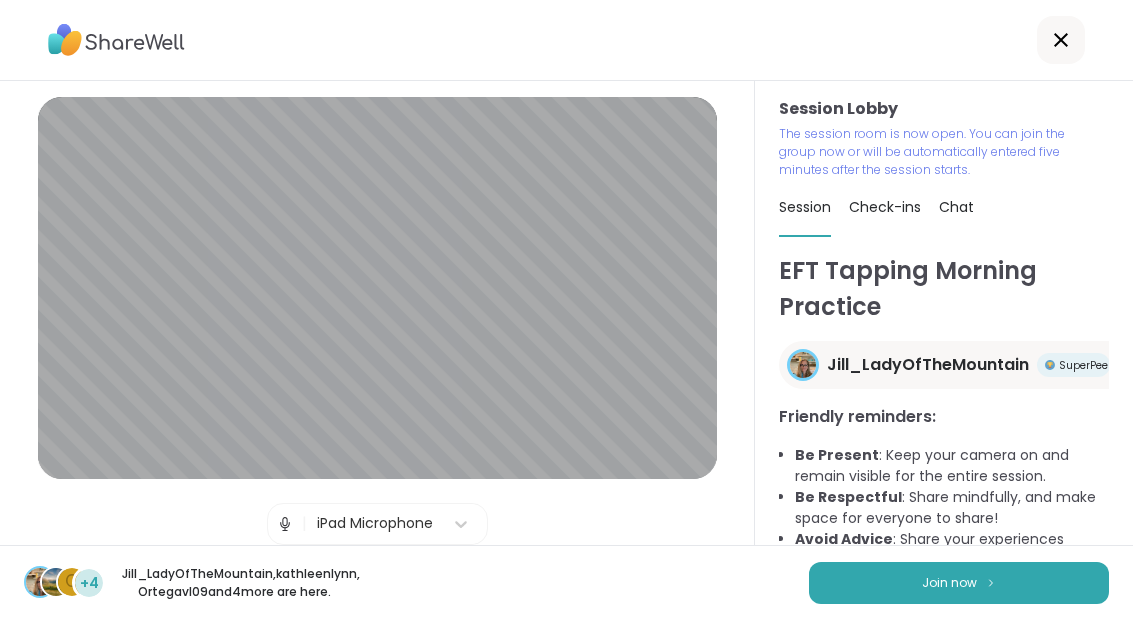 click on "Join now" at bounding box center [959, 583] 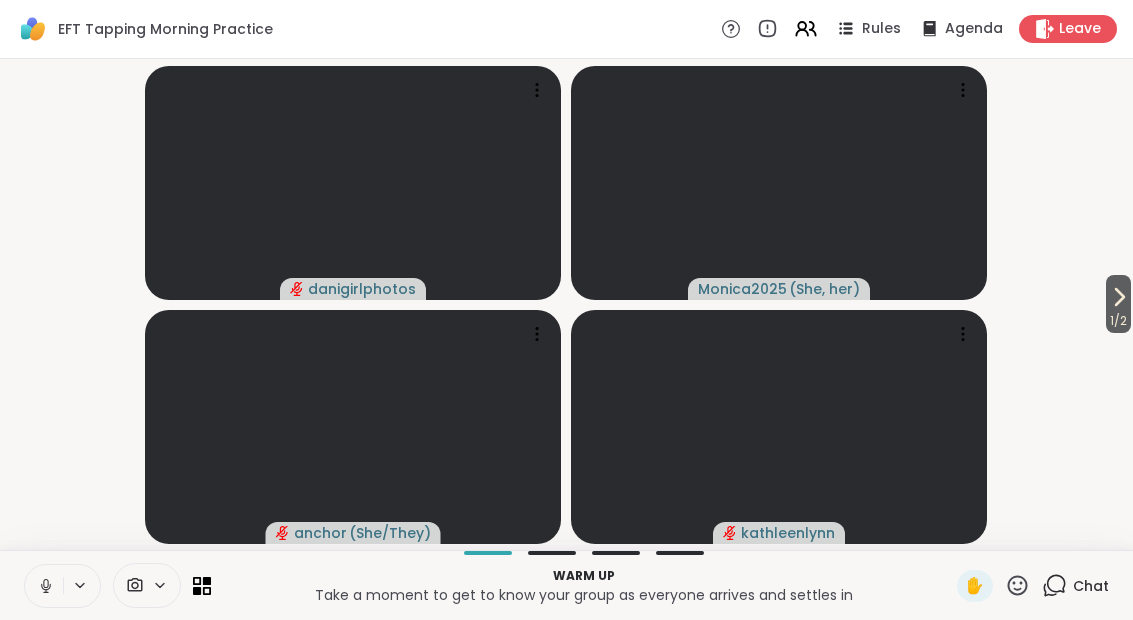 click 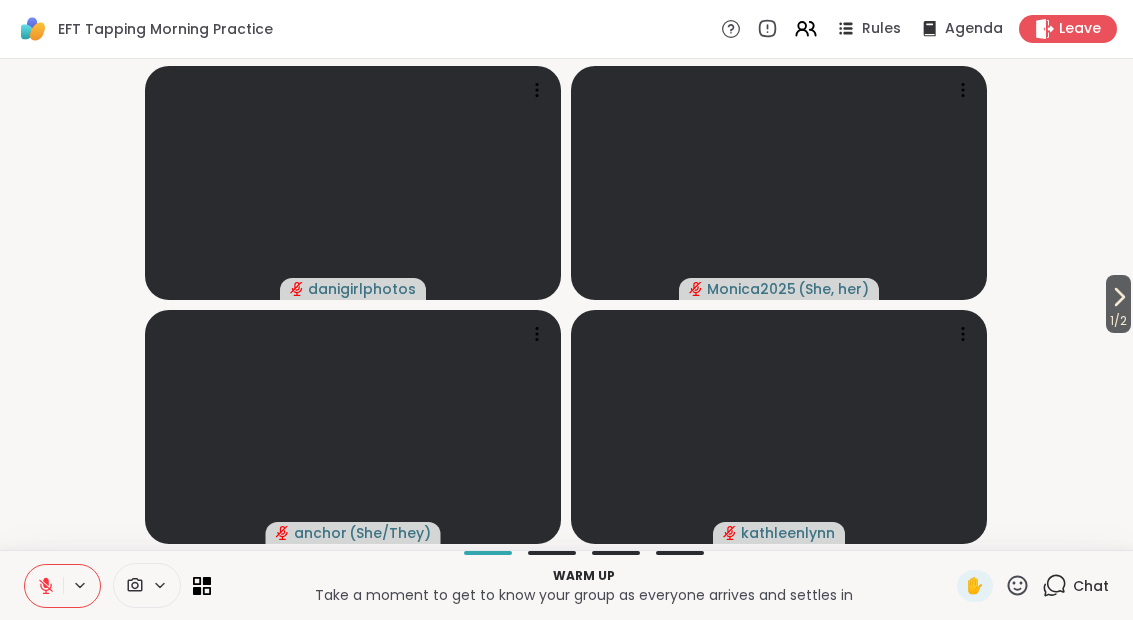 click 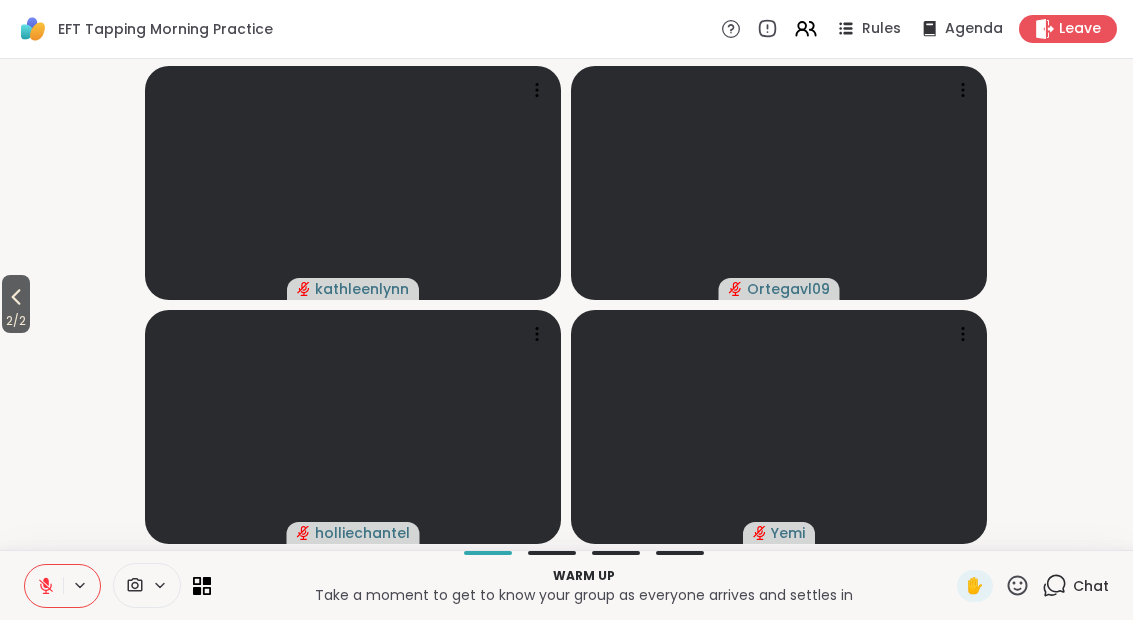 click 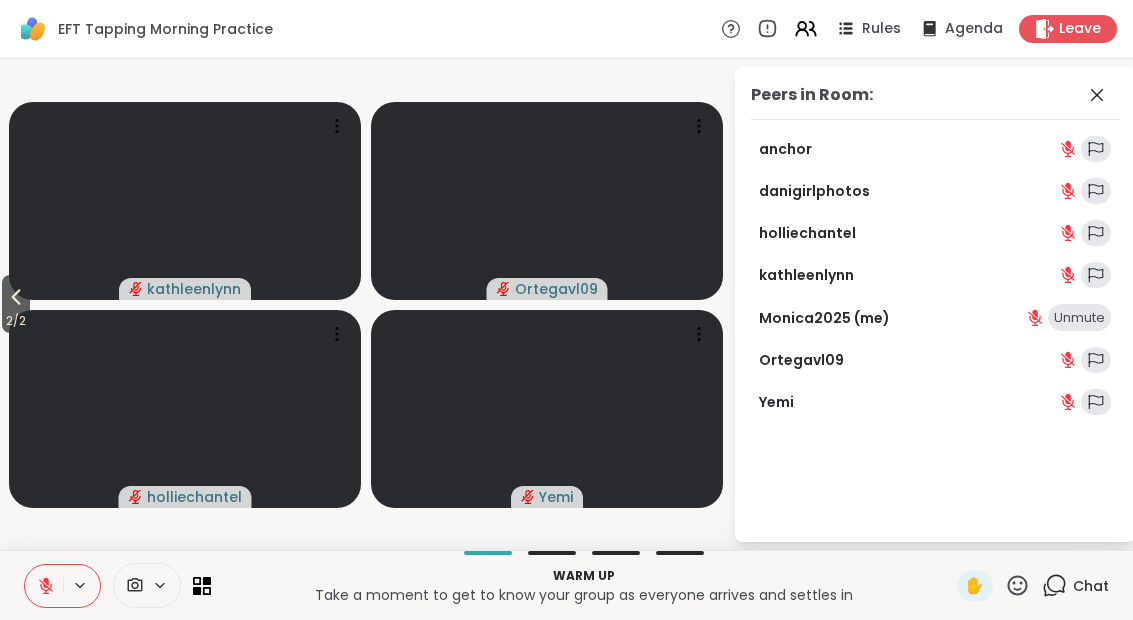 click 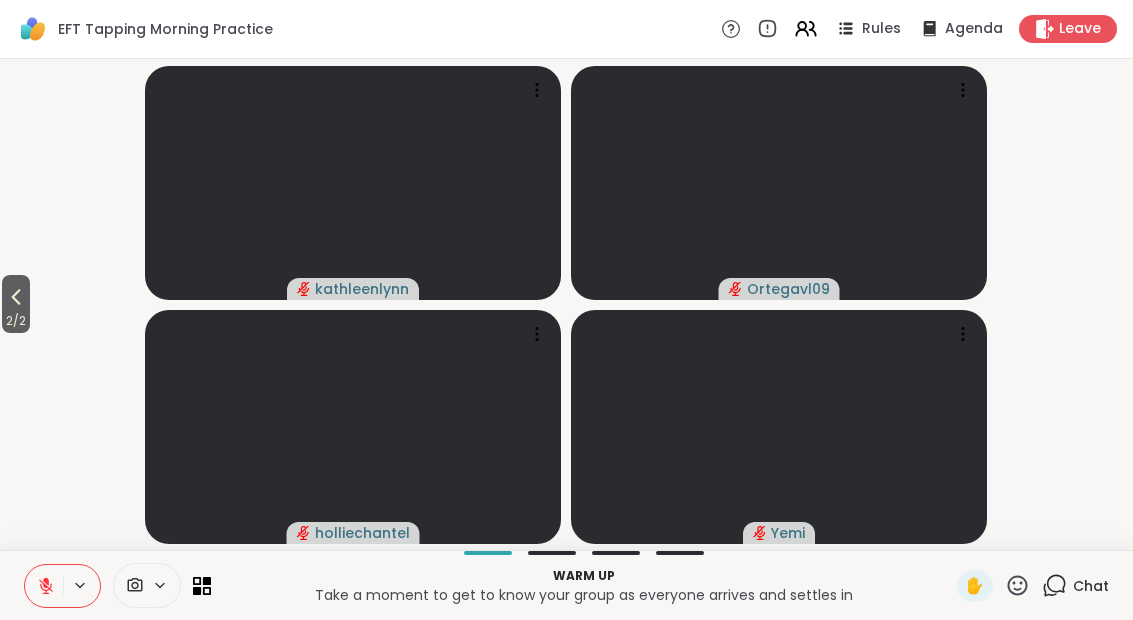 click on "2  /  2" at bounding box center (16, 321) 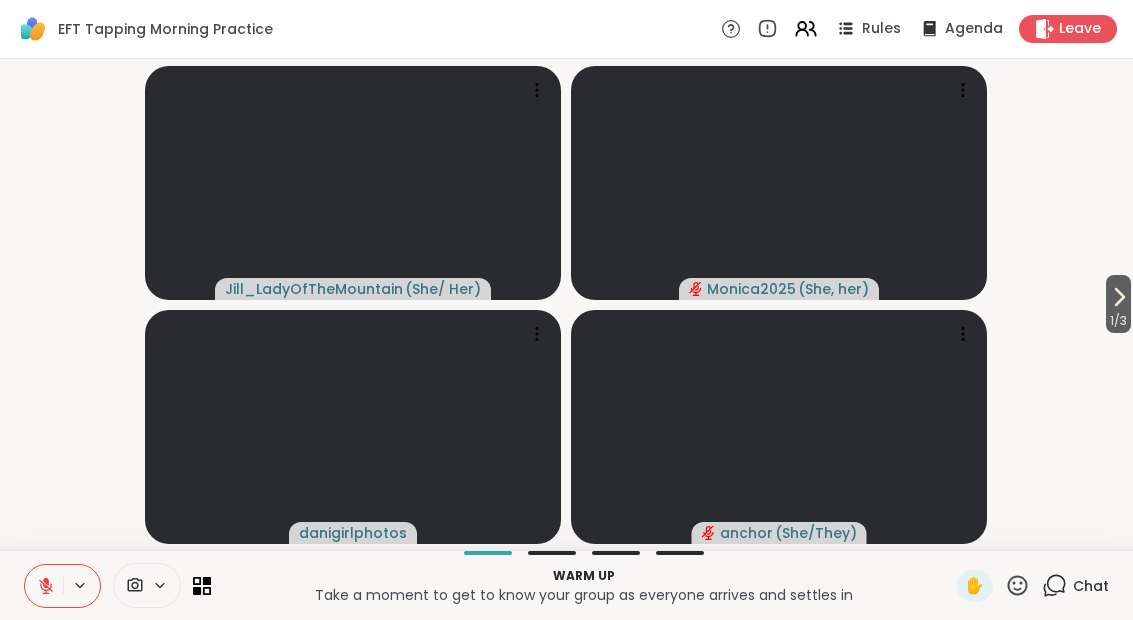click on "1  /  3" at bounding box center (1118, 304) 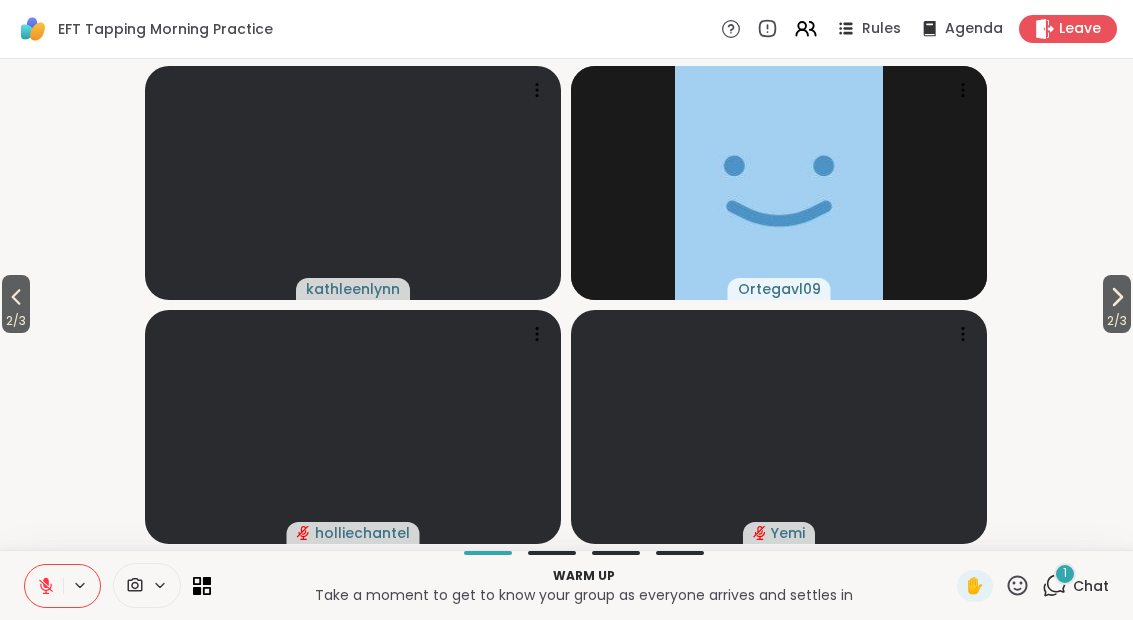 click 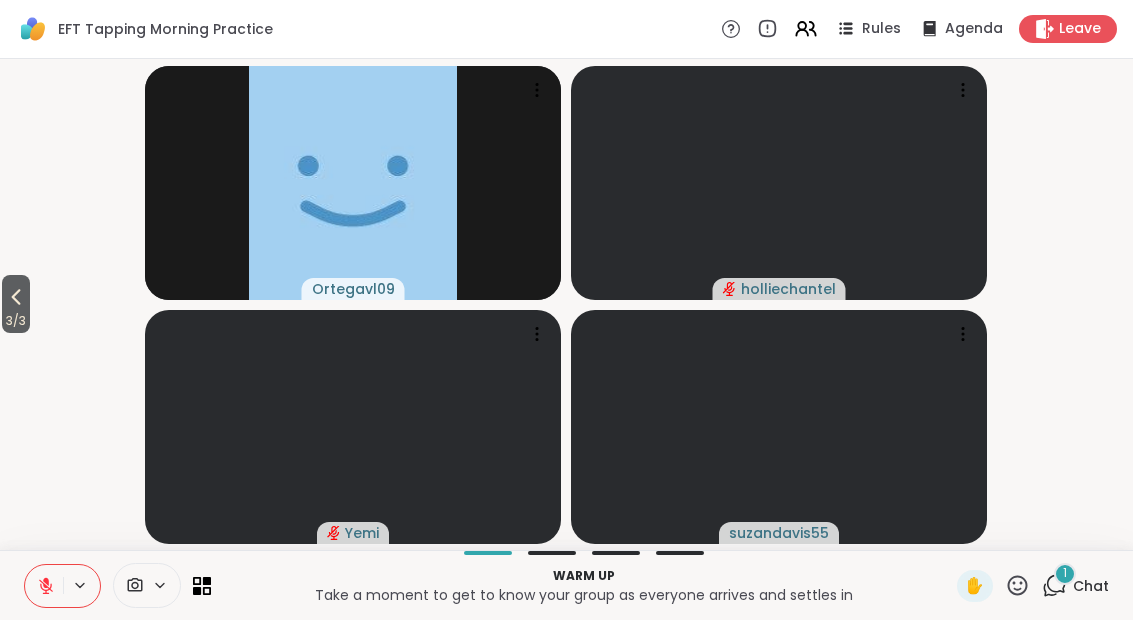 click on "3  /  3" at bounding box center (16, 321) 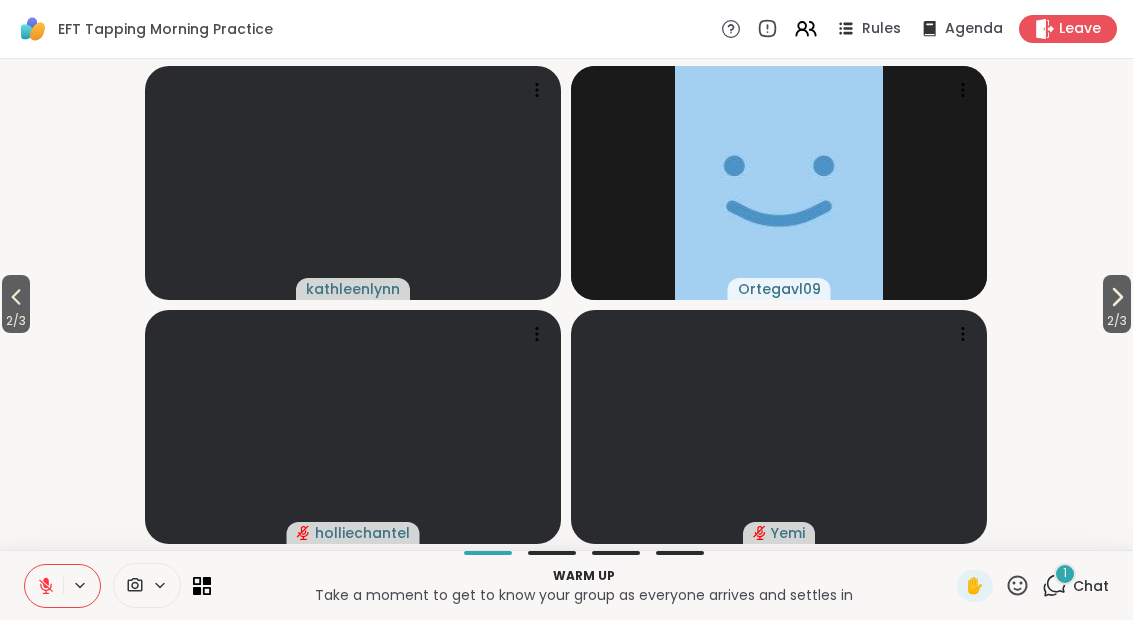 click on "2  /  3" at bounding box center [16, 304] 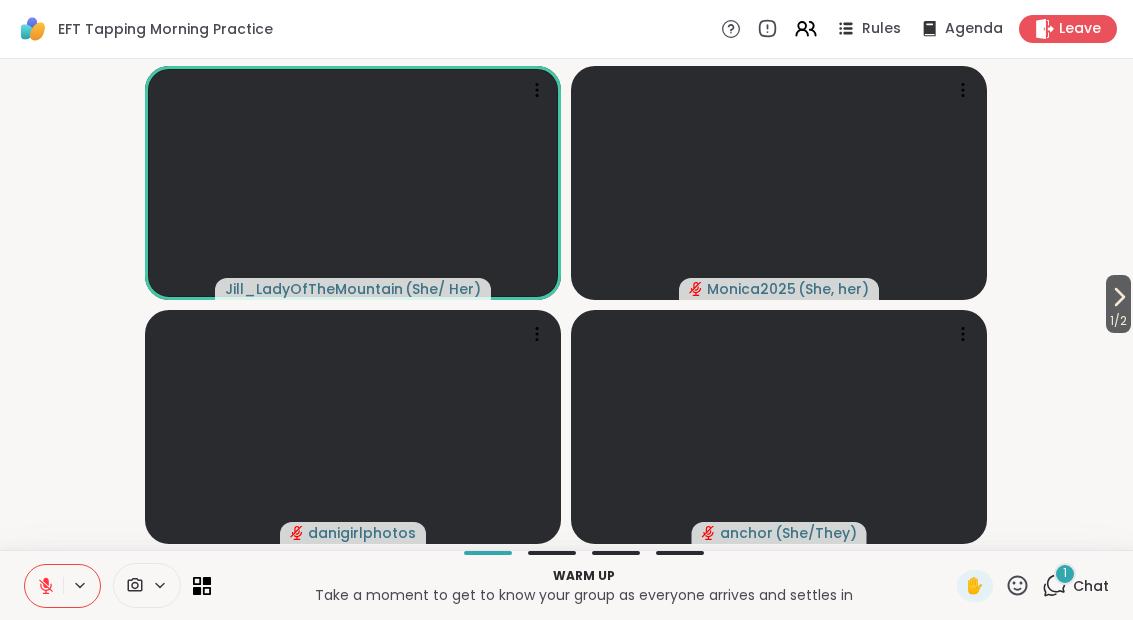 click on "Chat" at bounding box center [1091, 586] 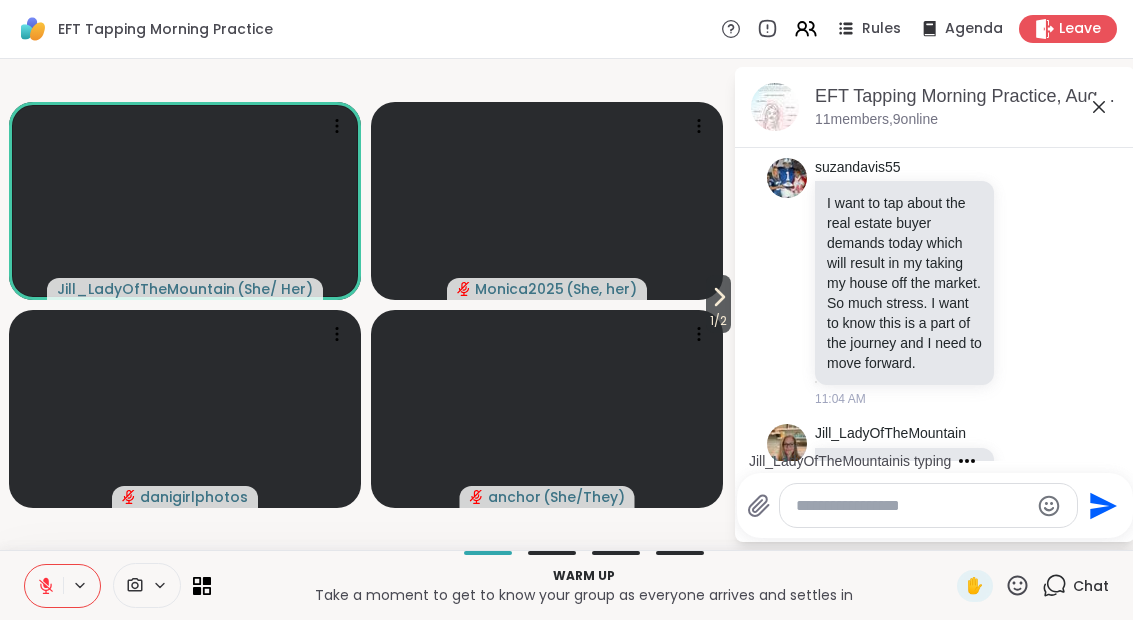 scroll, scrollTop: 1193, scrollLeft: 0, axis: vertical 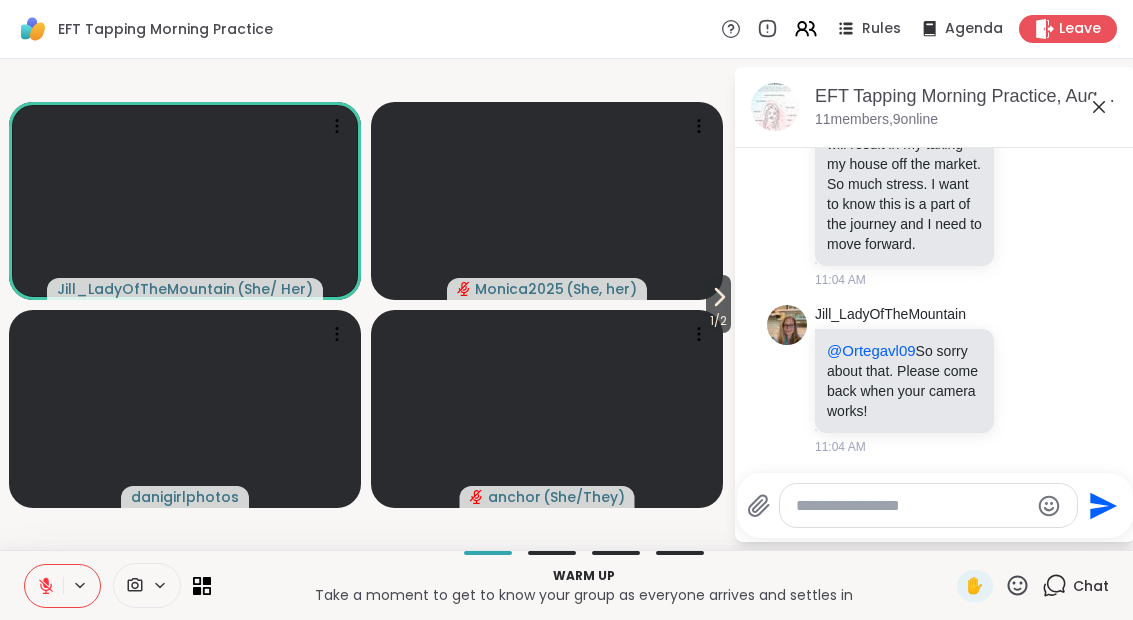 click 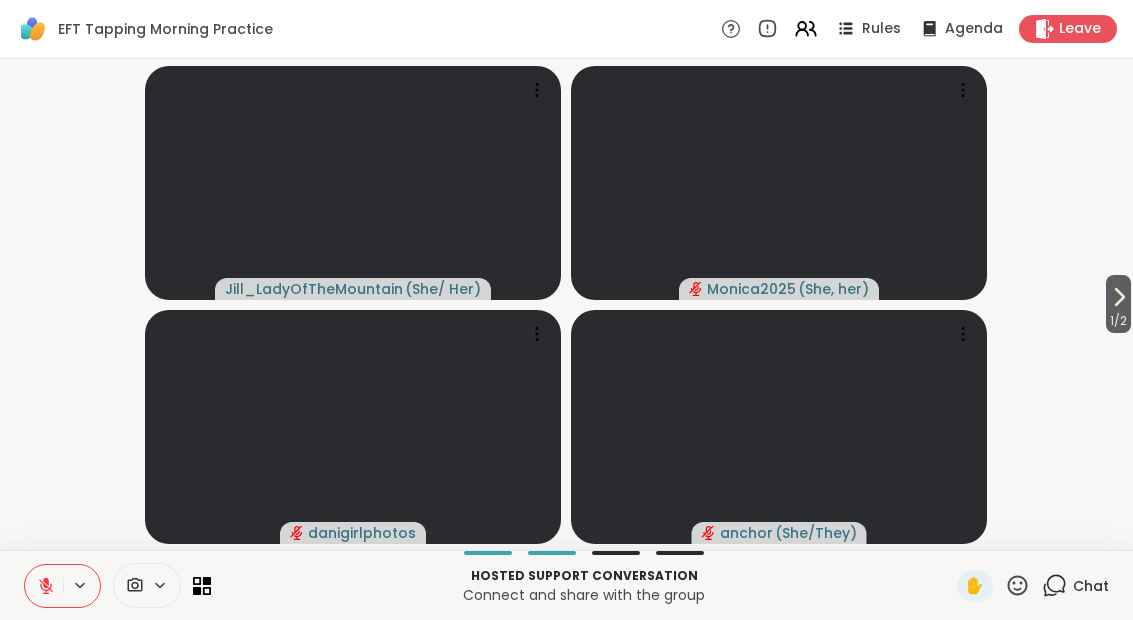 click 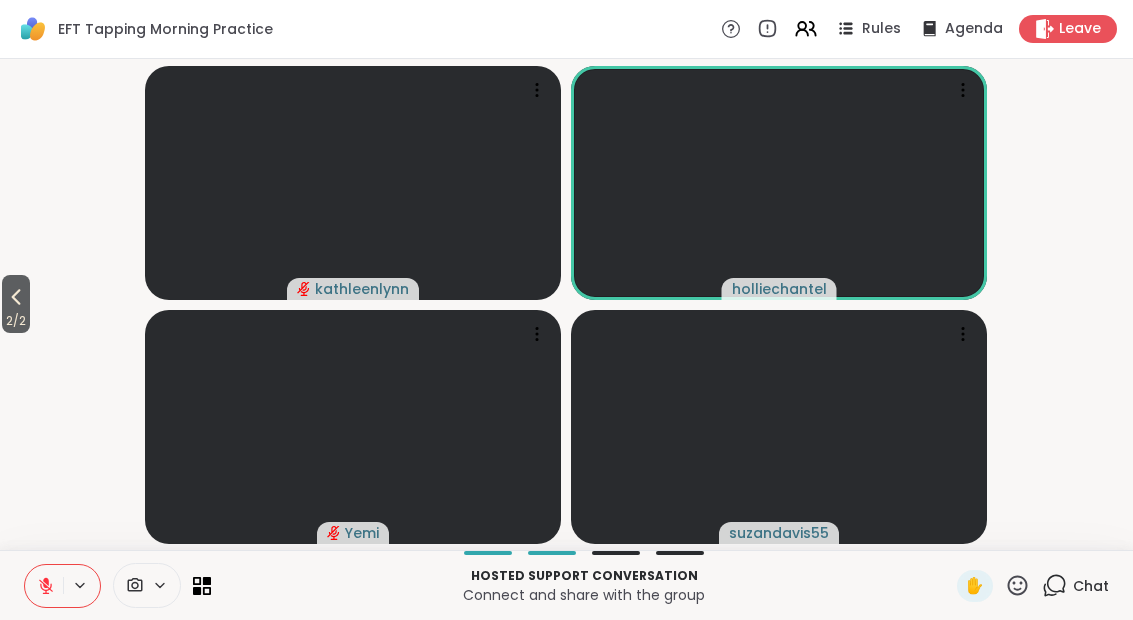 click on "Hosted support conversation Connect and share with the group ✋ Chat" at bounding box center [566, 585] 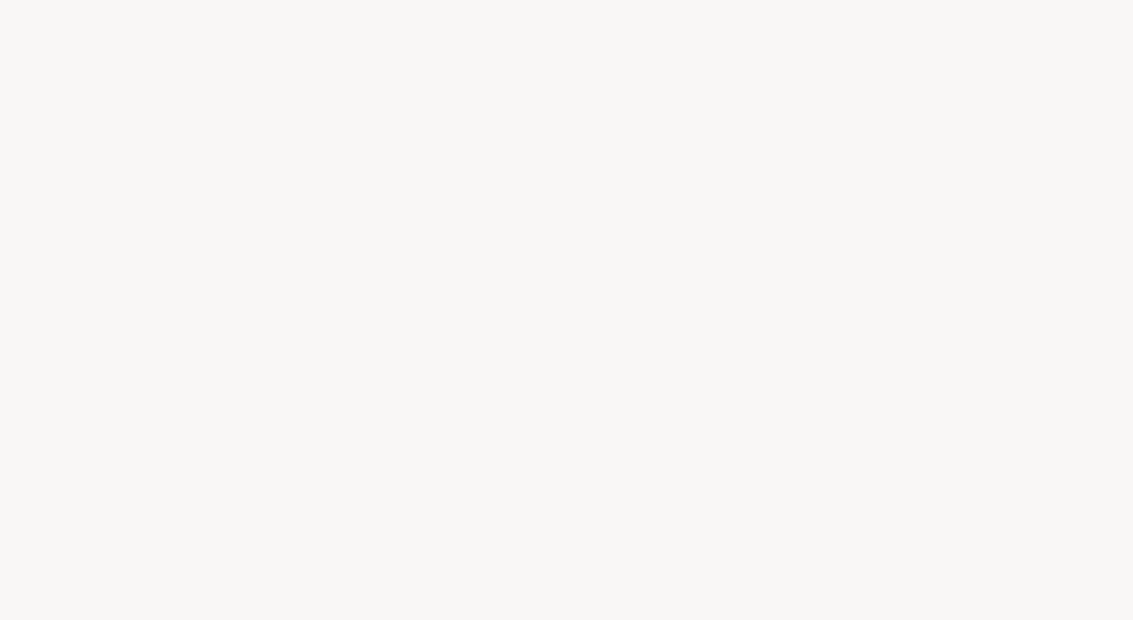 click at bounding box center (566, 310) 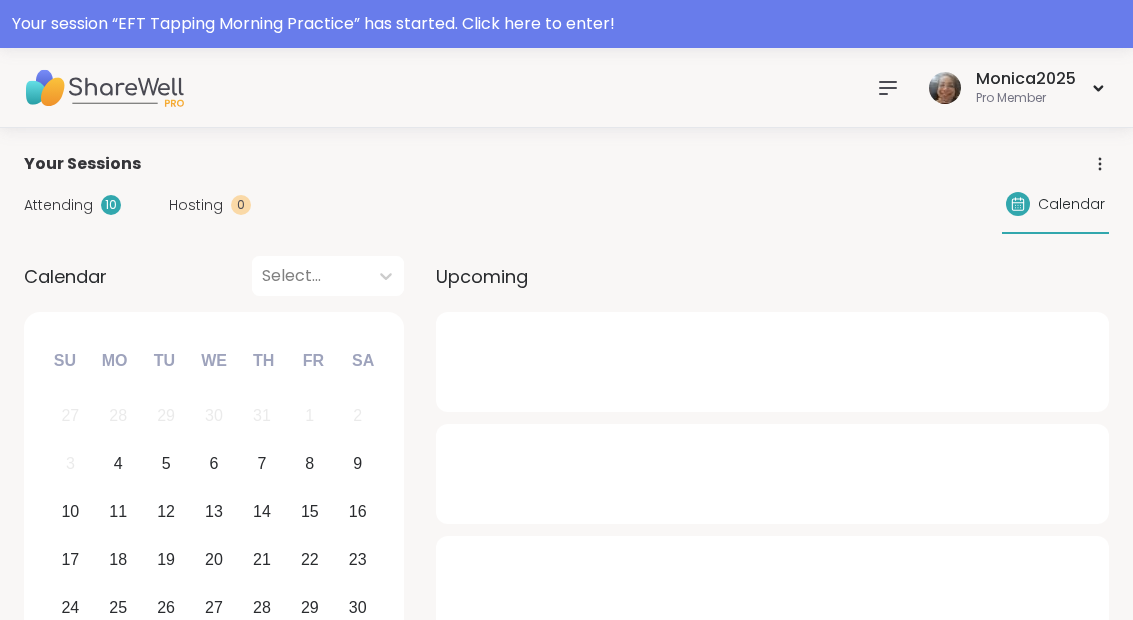 scroll, scrollTop: 0, scrollLeft: 0, axis: both 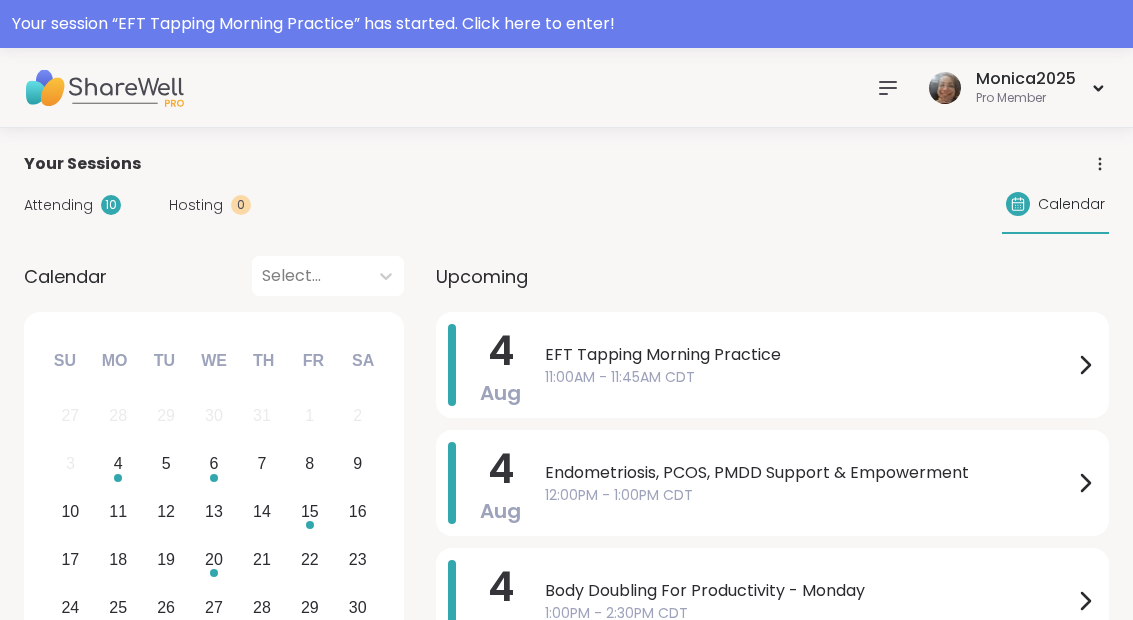 click on "11:00AM - 11:45AM CDT" at bounding box center (809, 377) 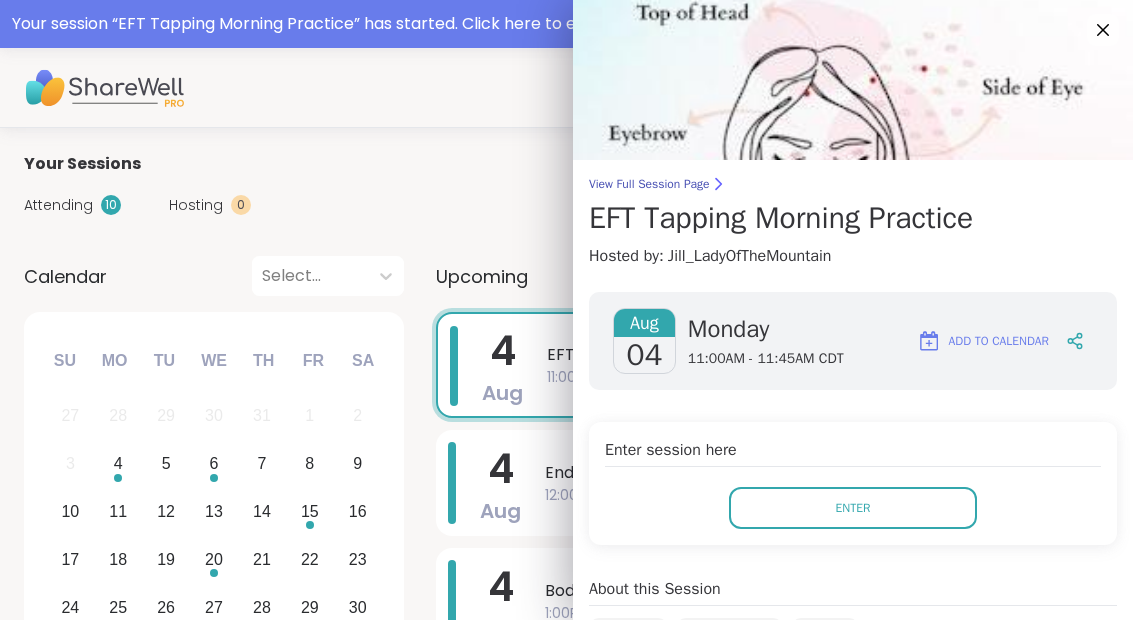 click on "Enter" at bounding box center [853, 508] 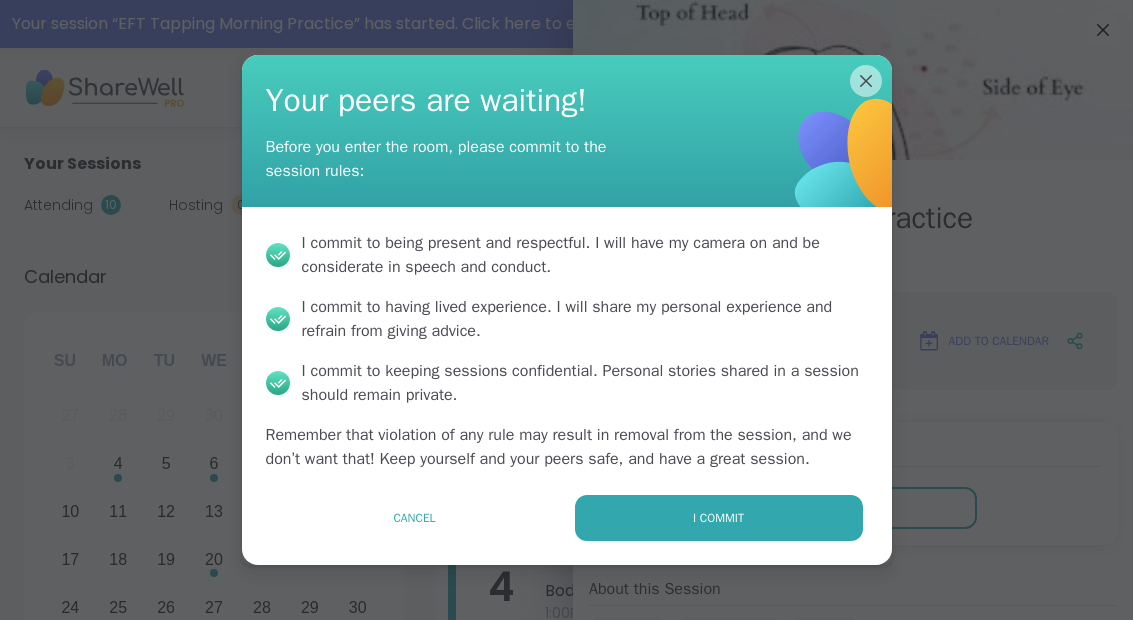 click on "I commit" at bounding box center (719, 518) 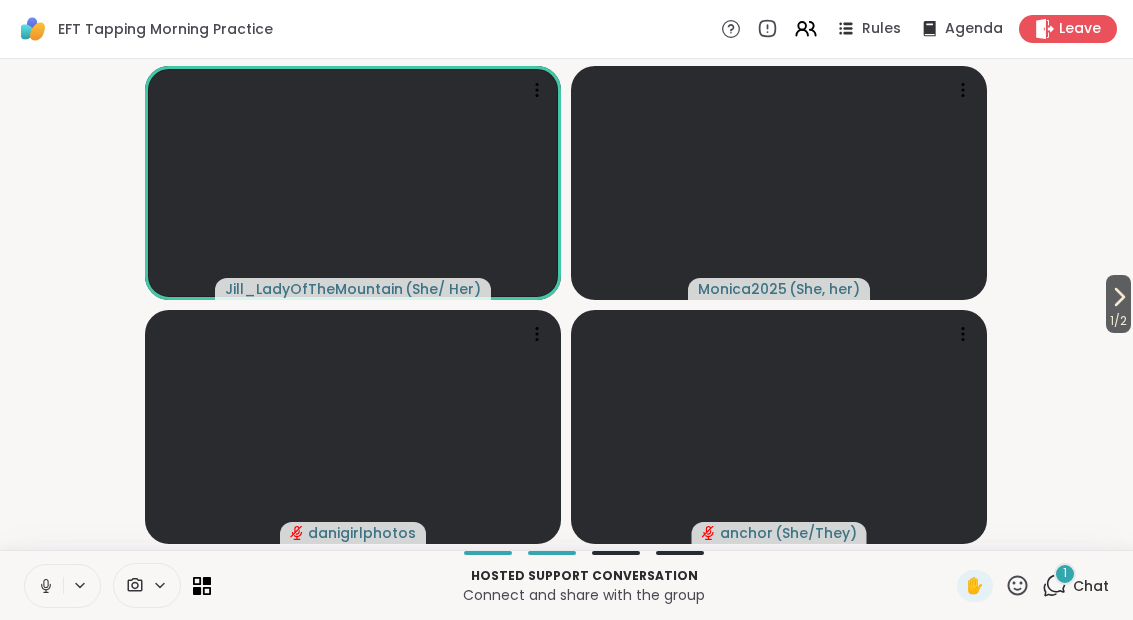 click at bounding box center [44, 586] 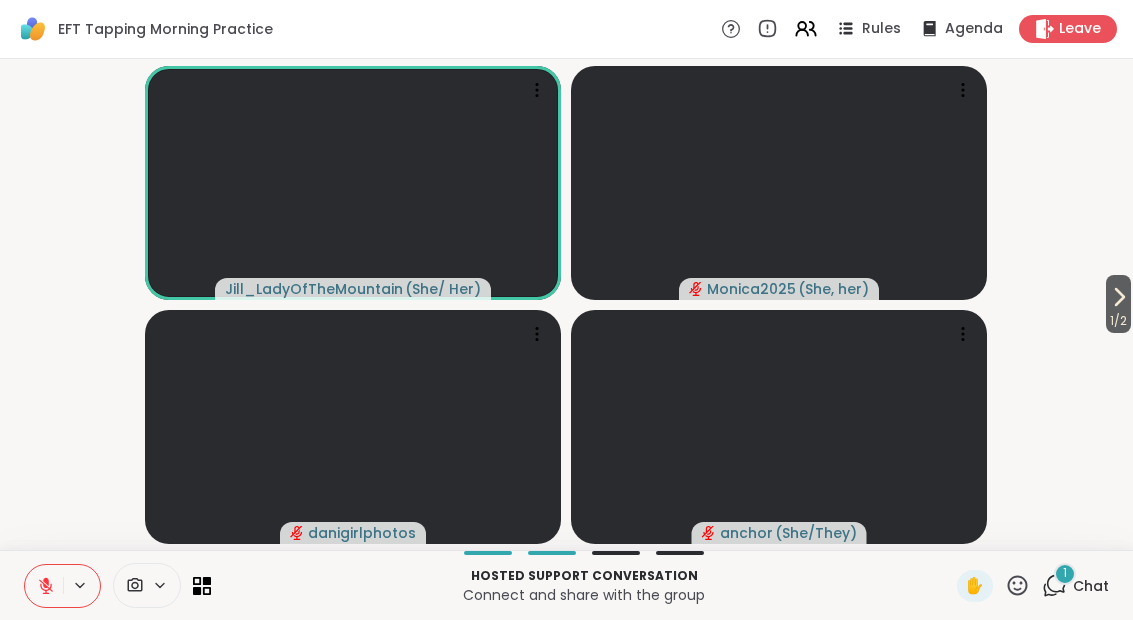 click 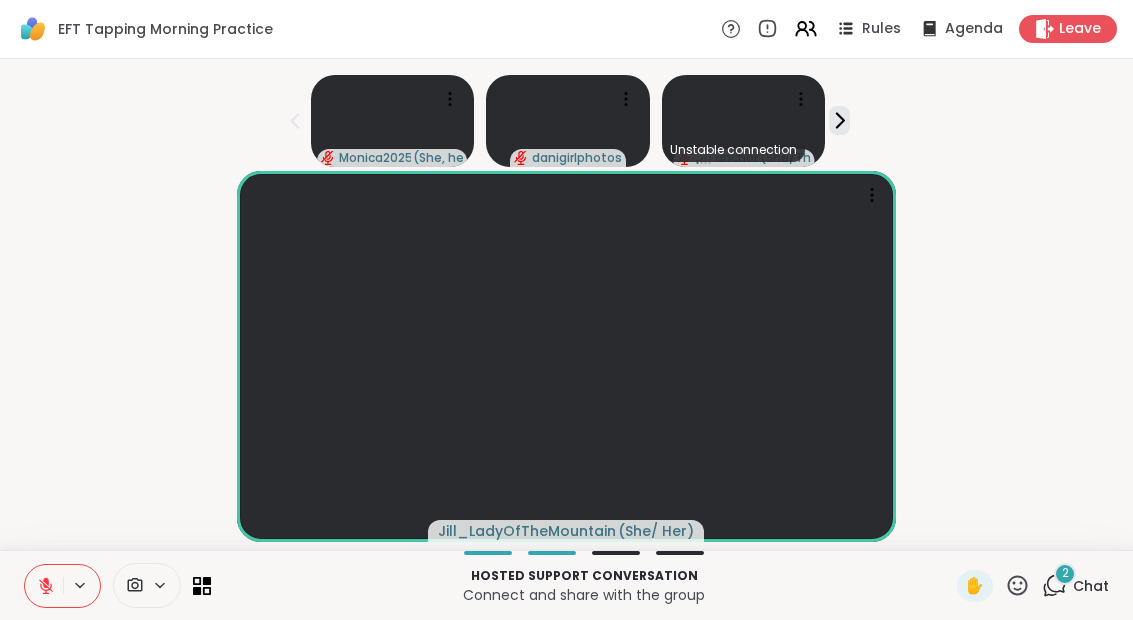 click on "Chat" at bounding box center [1091, 586] 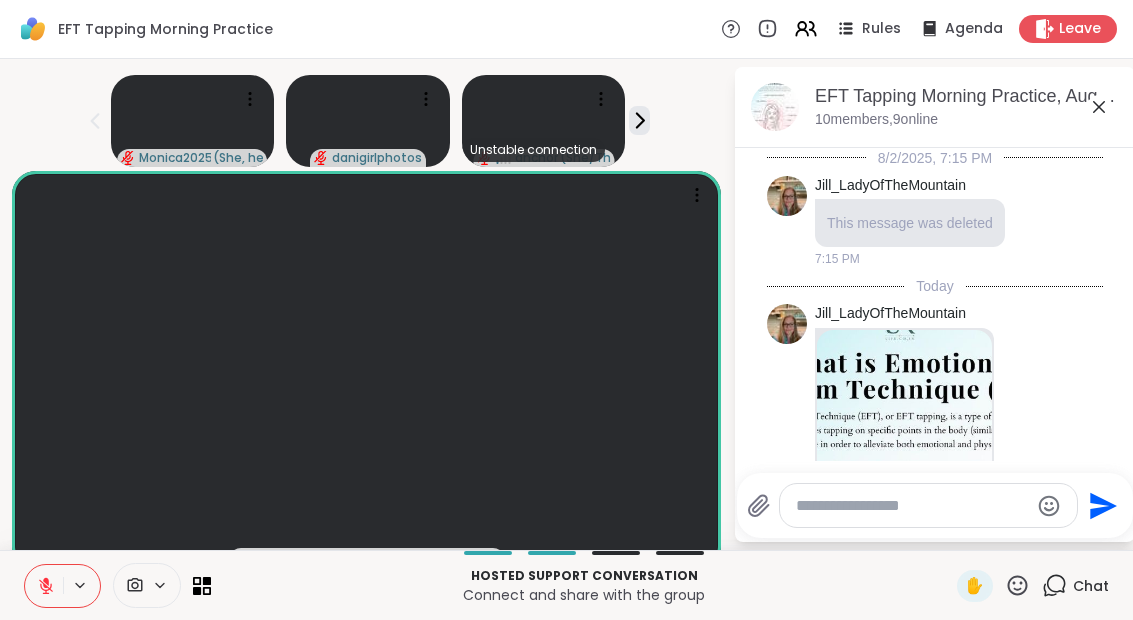 scroll, scrollTop: 1638, scrollLeft: 0, axis: vertical 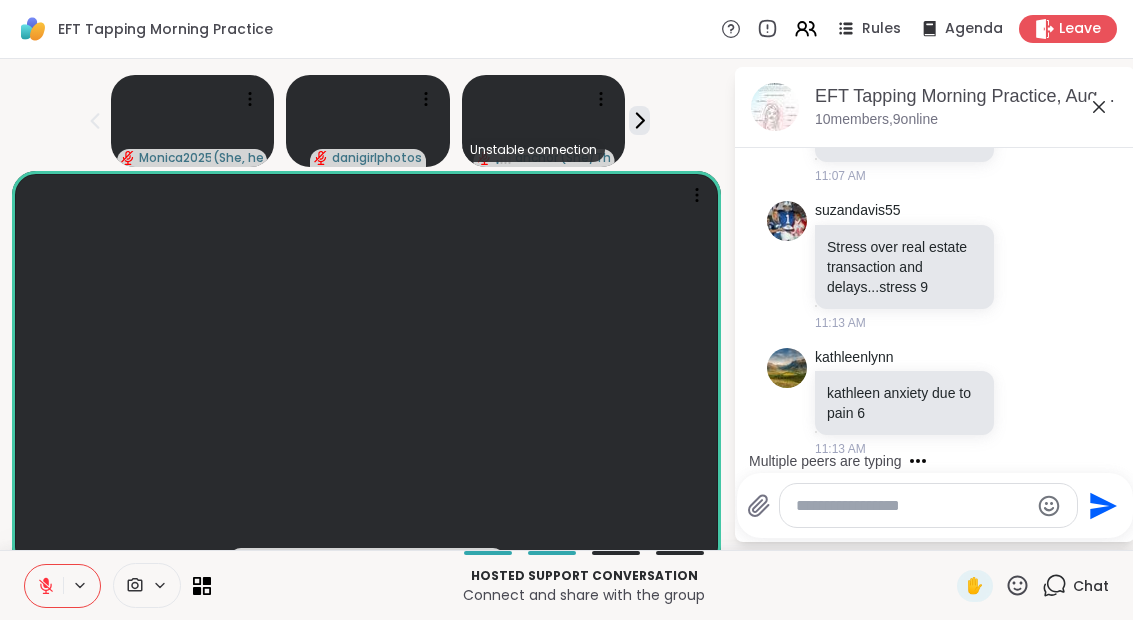 click at bounding box center (912, 506) 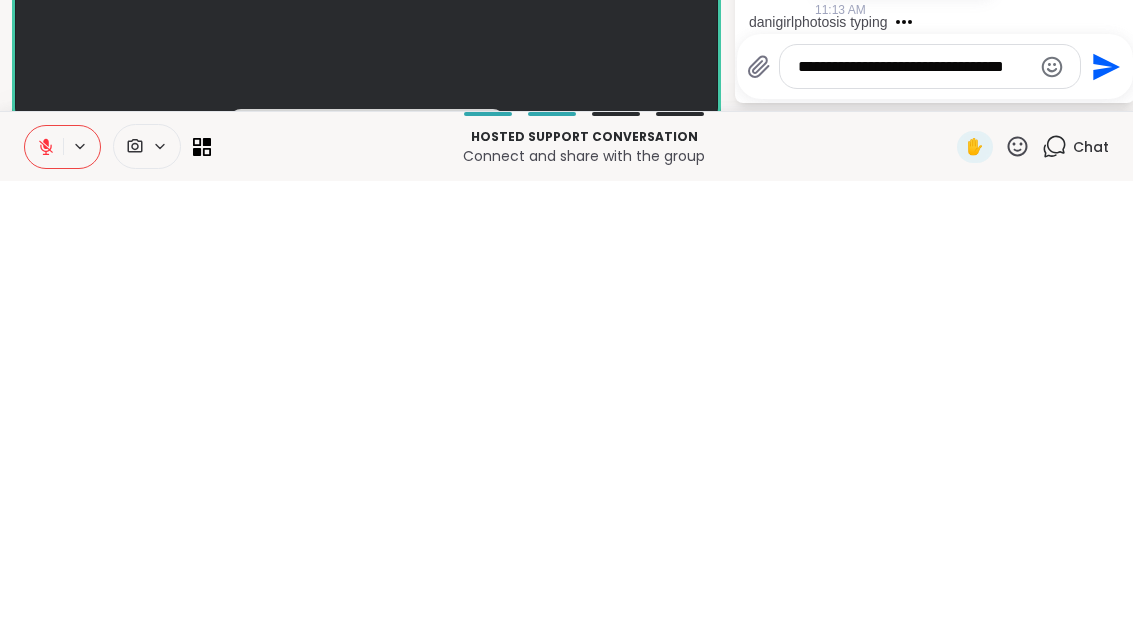 scroll, scrollTop: 1737, scrollLeft: 0, axis: vertical 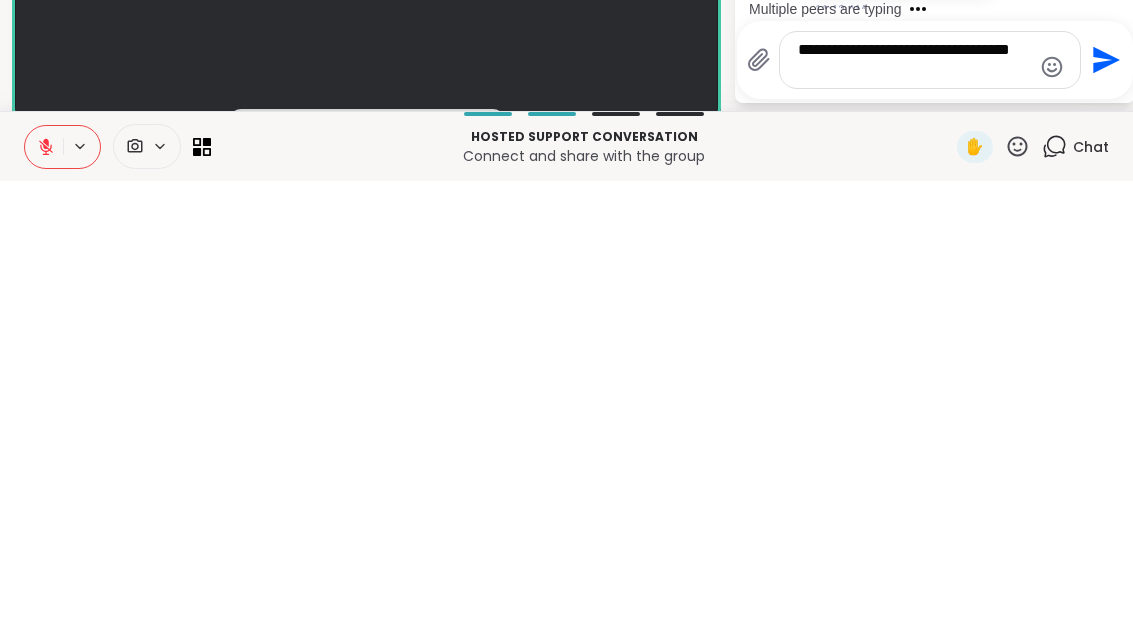 type on "**********" 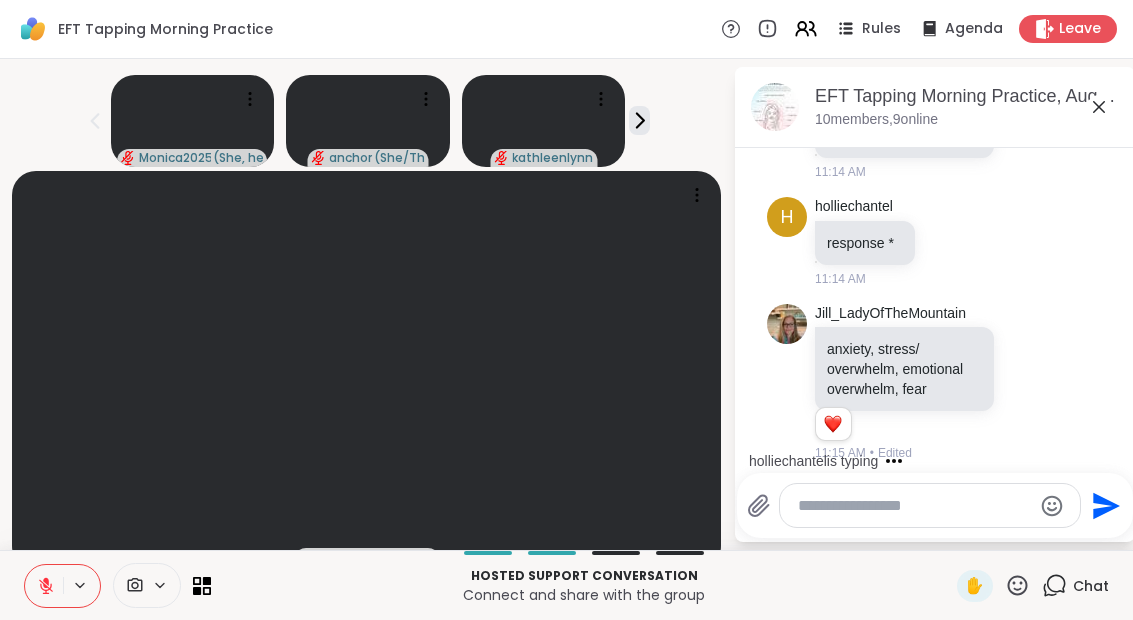 scroll, scrollTop: 2813, scrollLeft: 0, axis: vertical 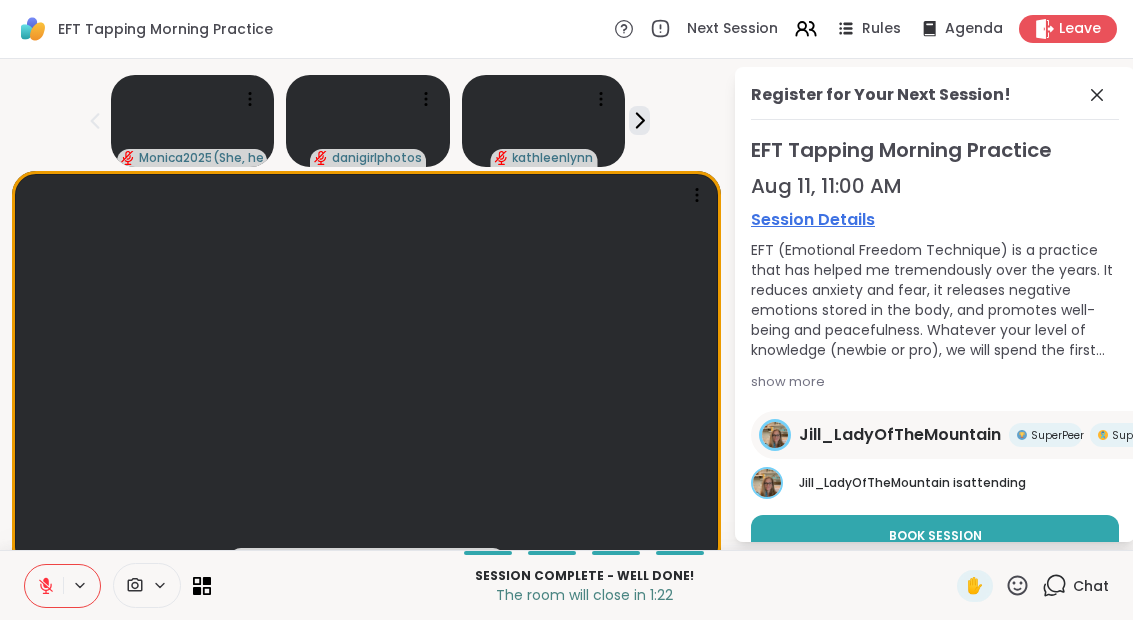 click at bounding box center [1099, 95] 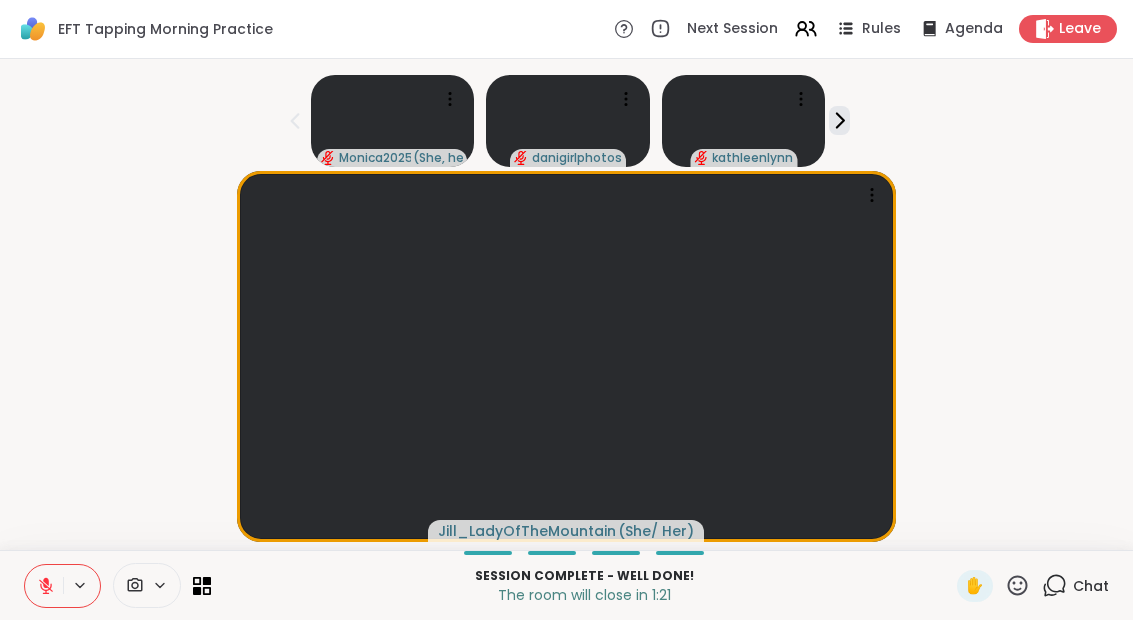 click on "Chat" at bounding box center [1075, 586] 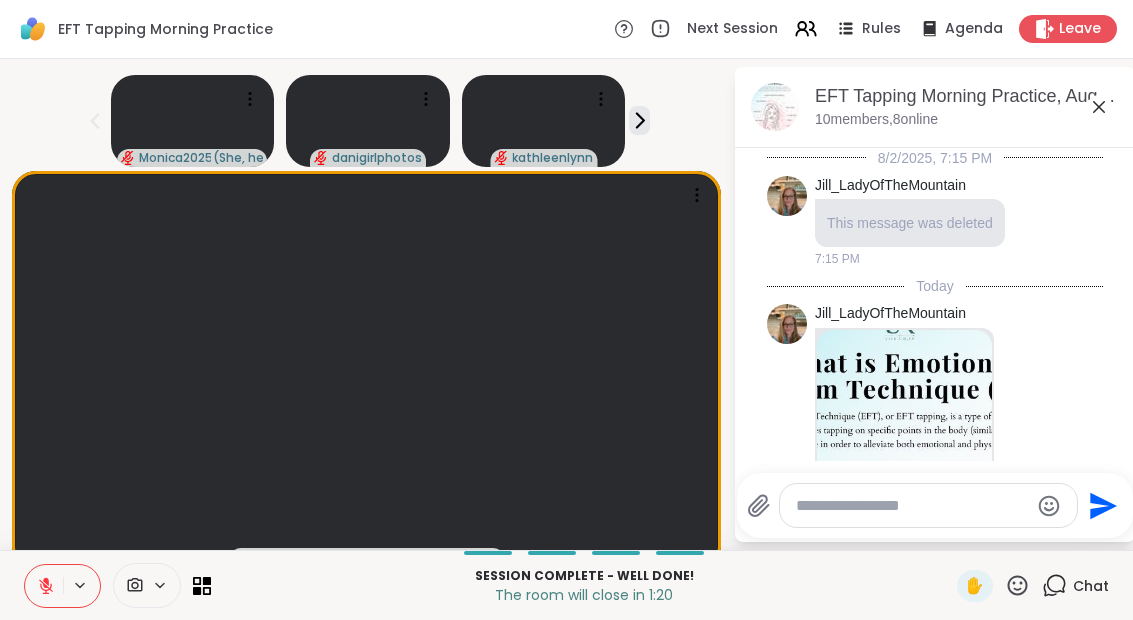 scroll, scrollTop: 2793, scrollLeft: 0, axis: vertical 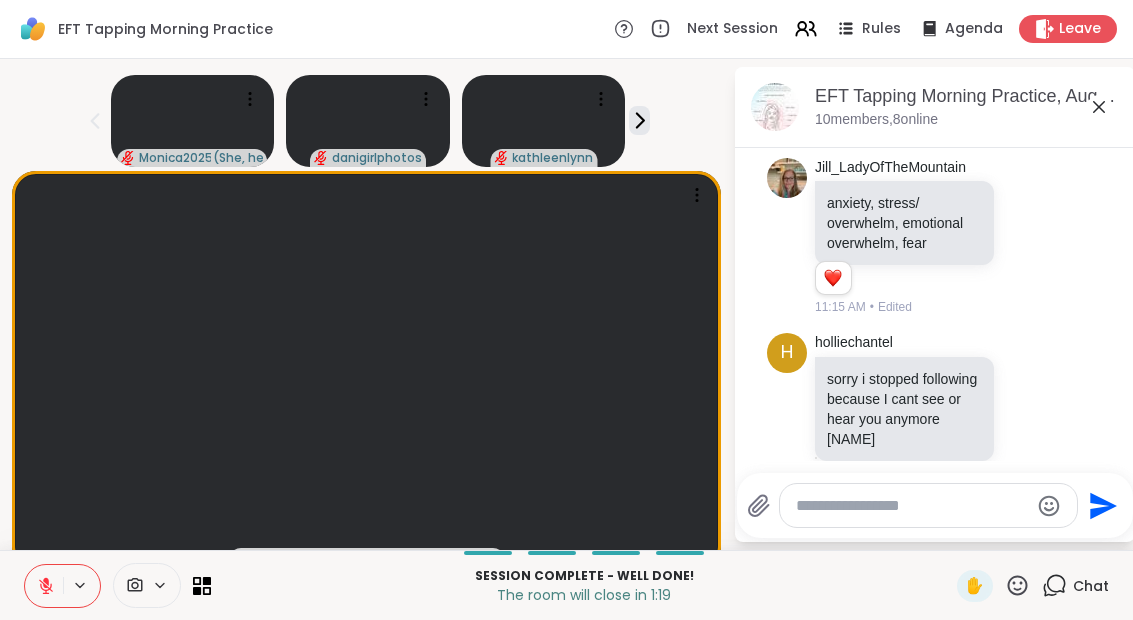 click at bounding box center [912, 506] 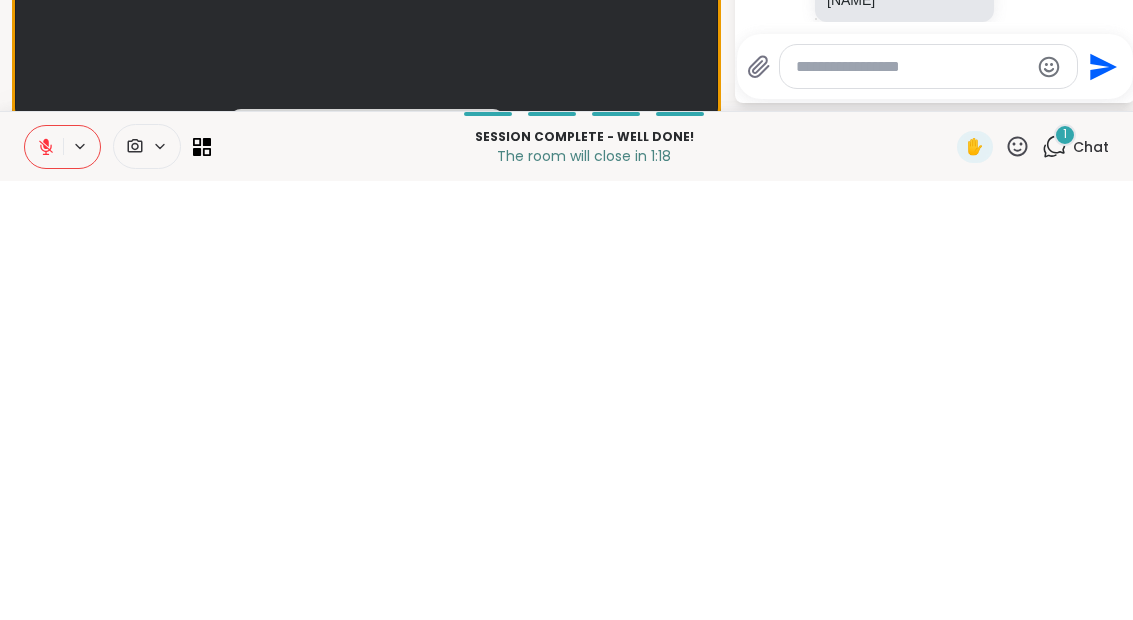 scroll, scrollTop: 2919, scrollLeft: 0, axis: vertical 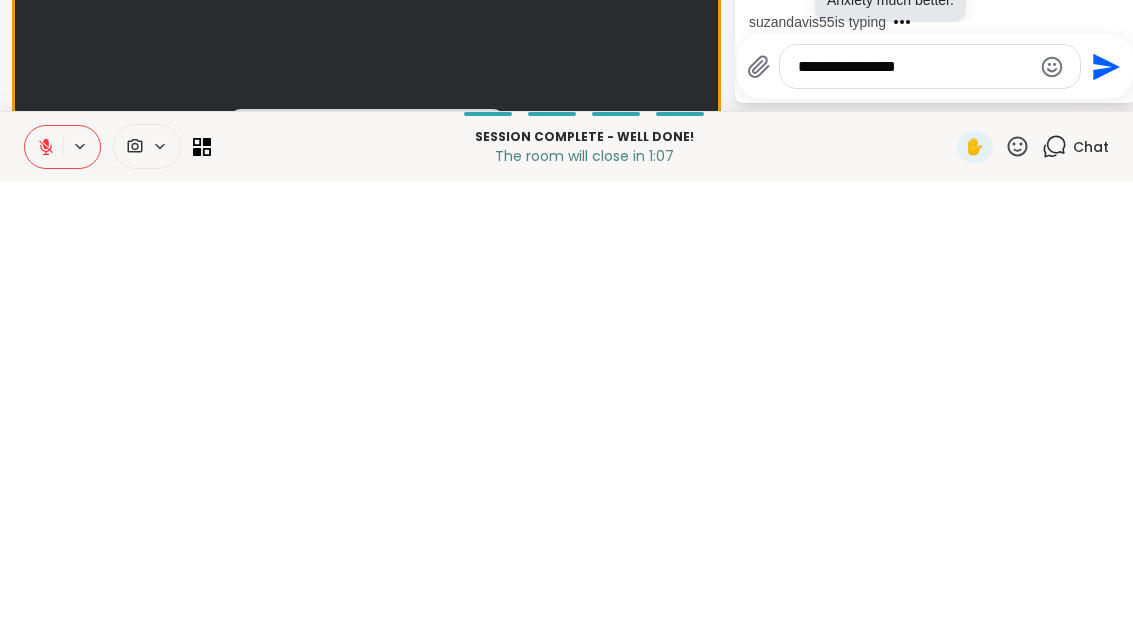 type on "**********" 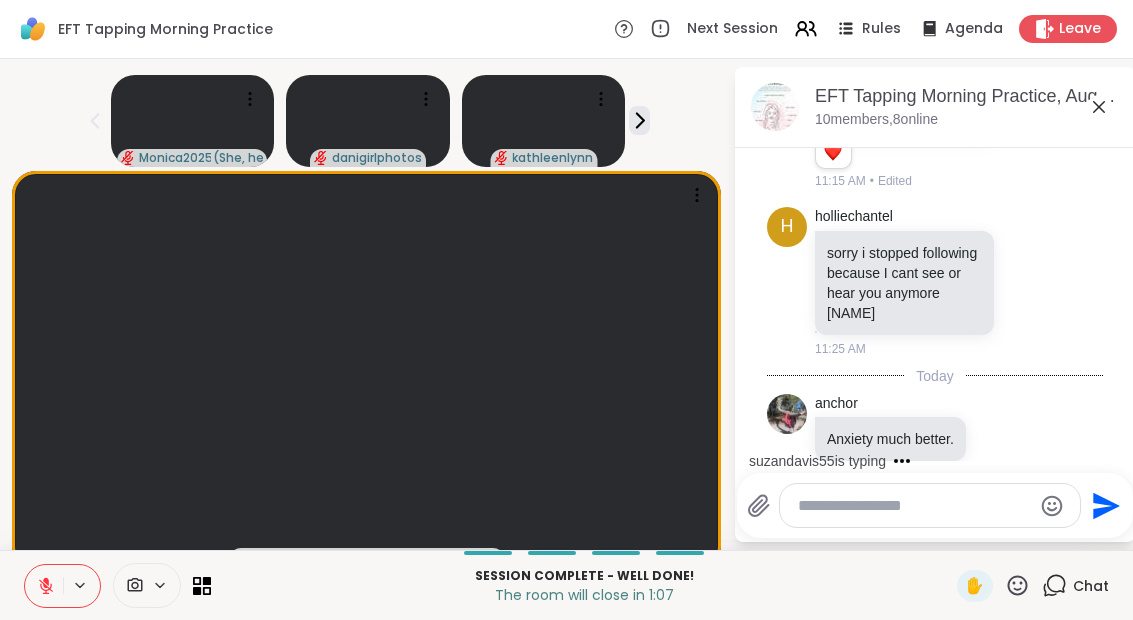 scroll, scrollTop: 3025, scrollLeft: 0, axis: vertical 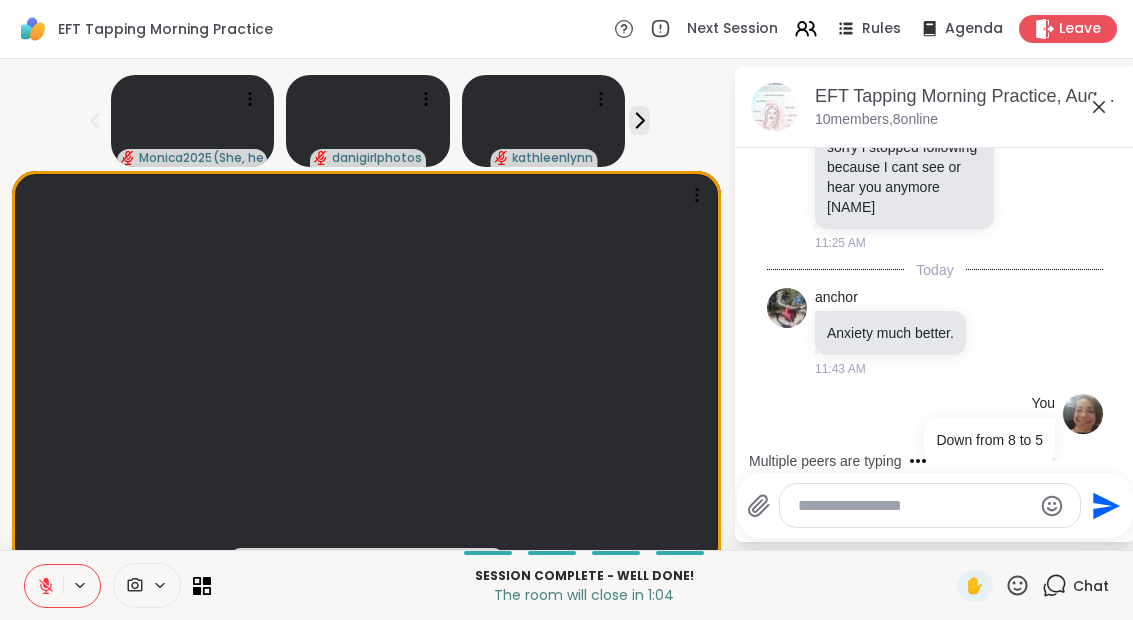 click 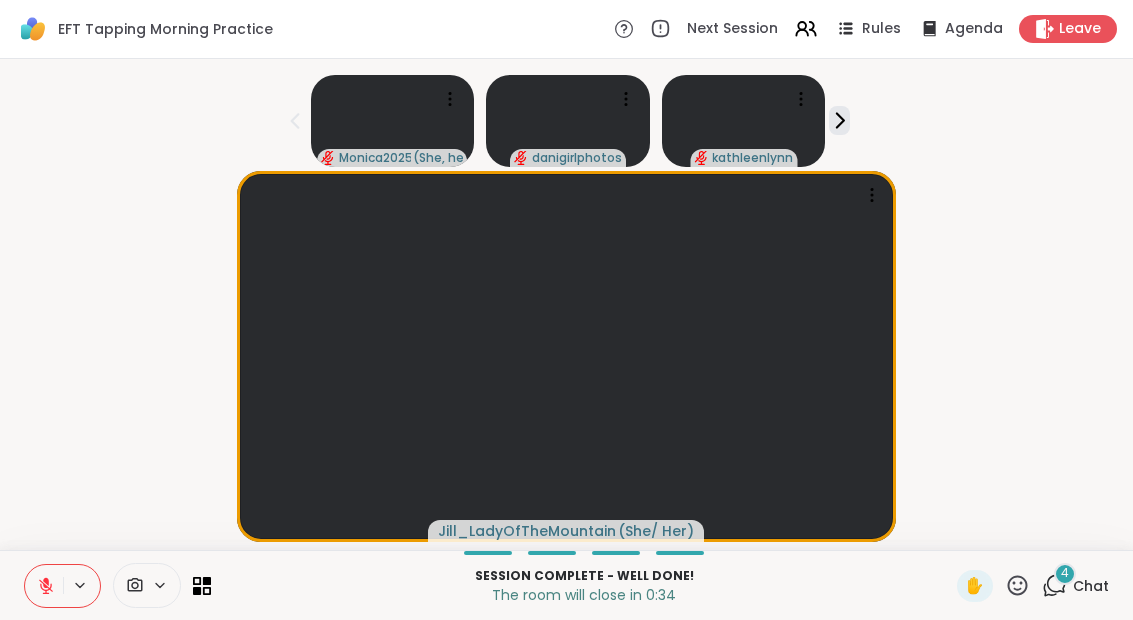 click on "Chat" at bounding box center (1091, 586) 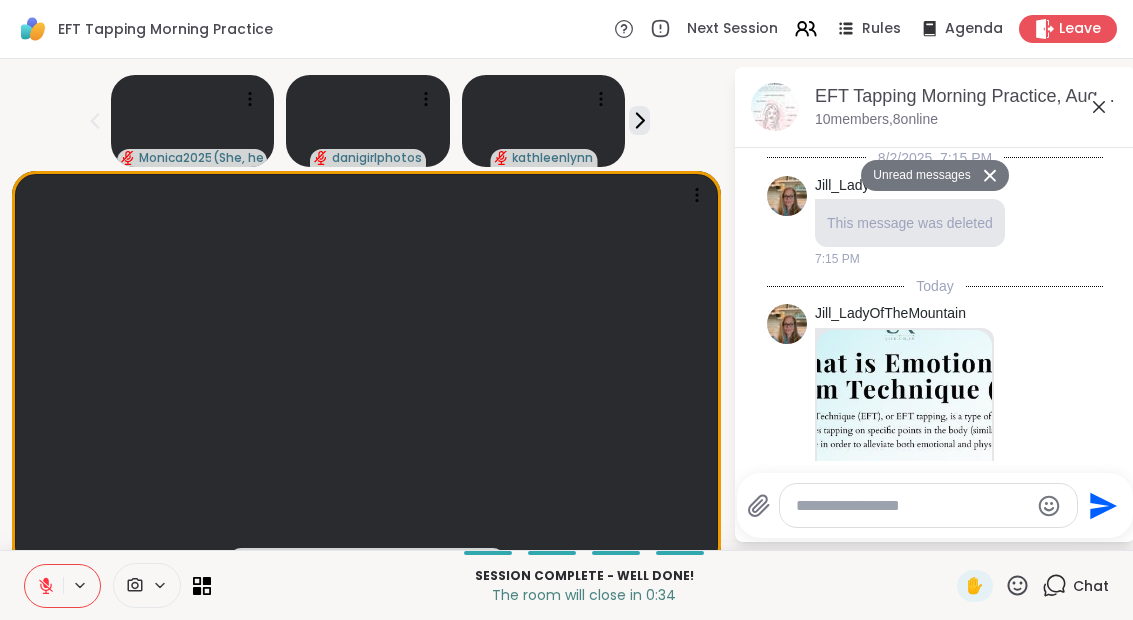 scroll, scrollTop: 3748, scrollLeft: 0, axis: vertical 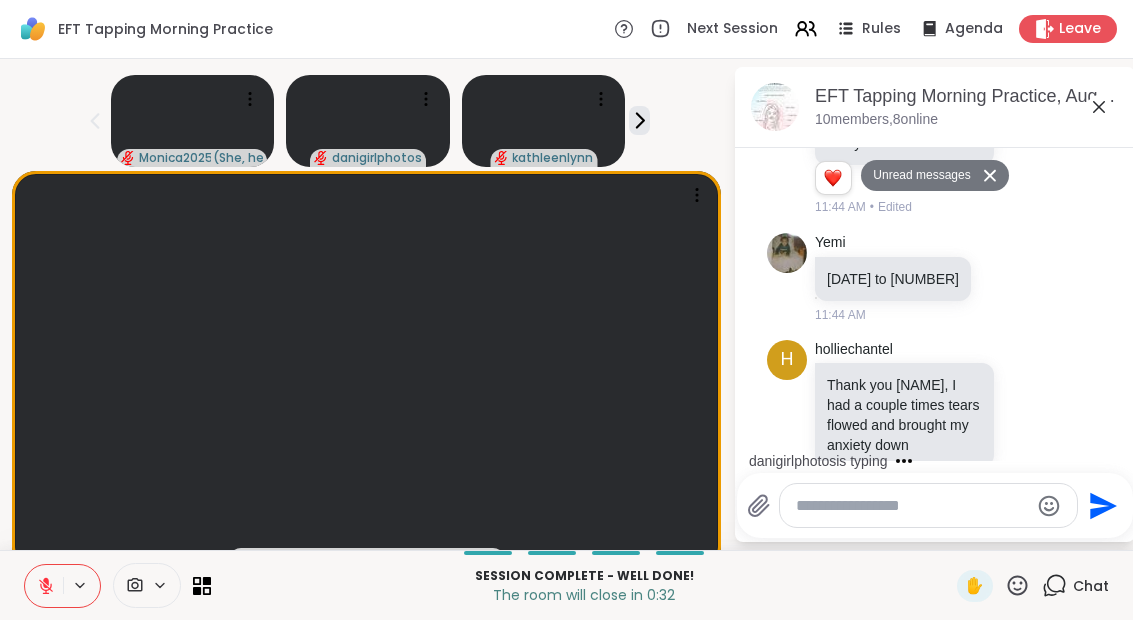 click on "EFT Tapping Morning Practice, Aug 04" at bounding box center (967, 96) 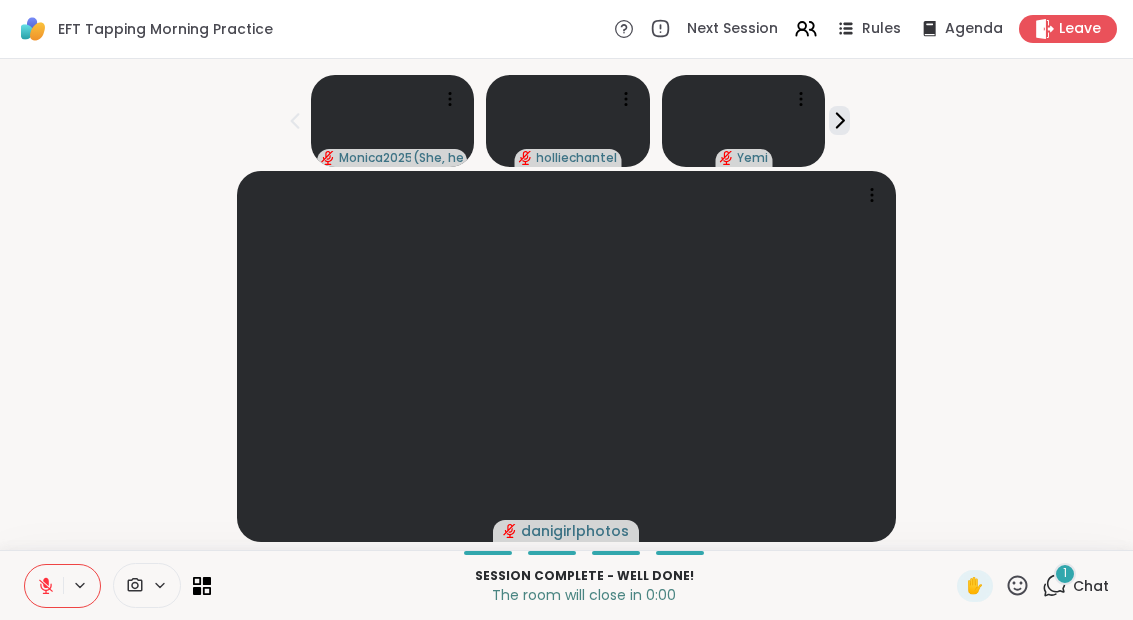 click on "Leave" at bounding box center [1080, 29] 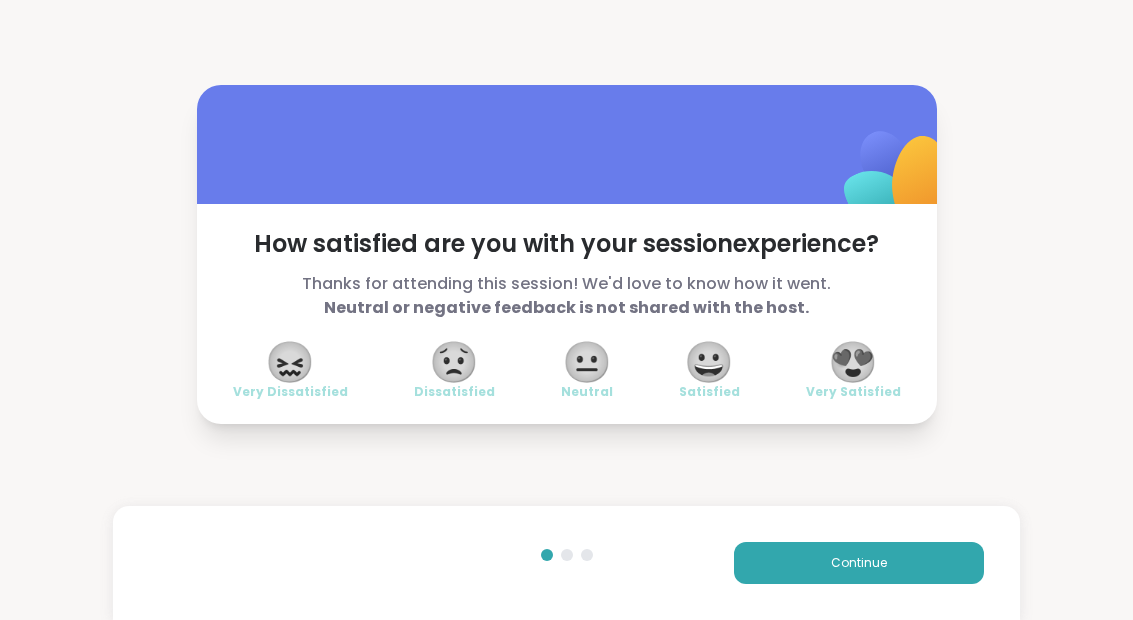 click on "😀" at bounding box center (709, 362) 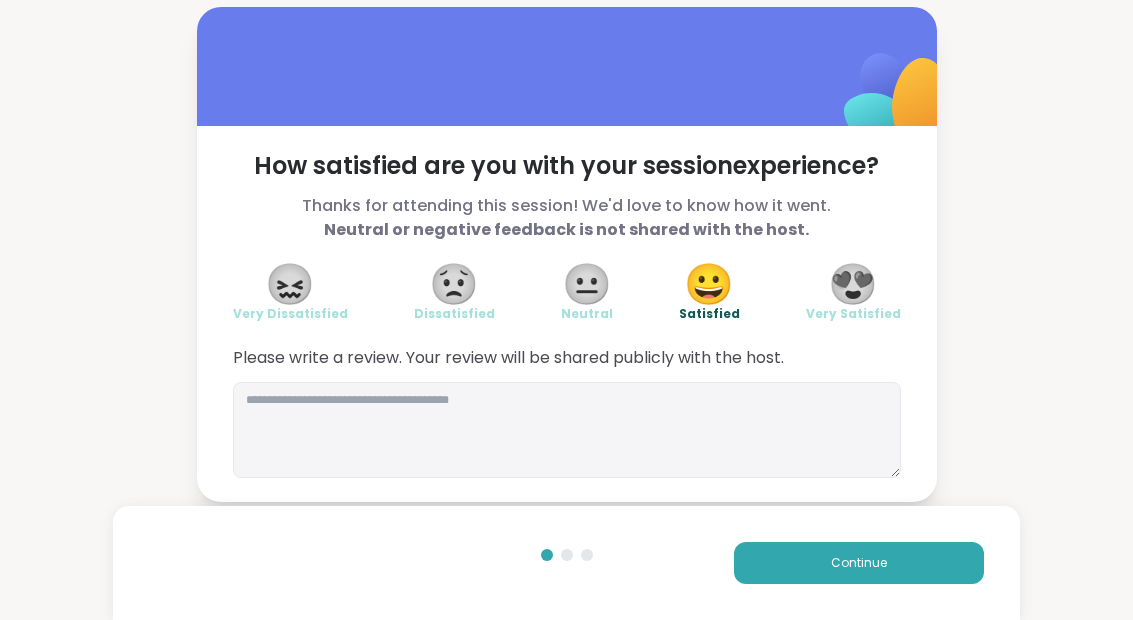 click on "Continue" at bounding box center [859, 563] 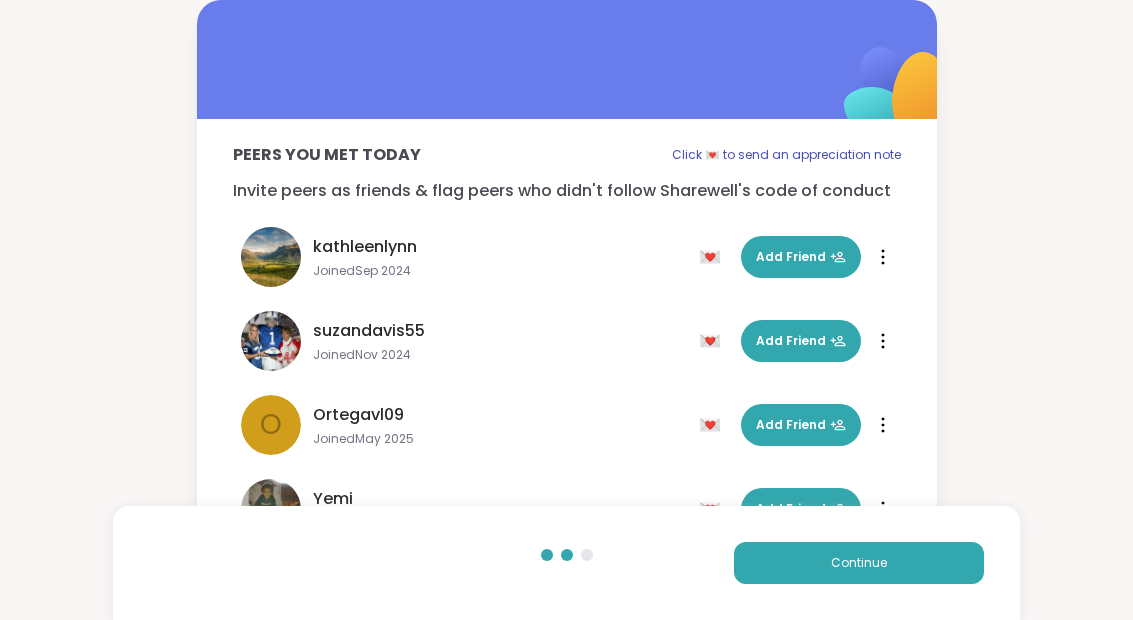 click on "Continue" at bounding box center (859, 563) 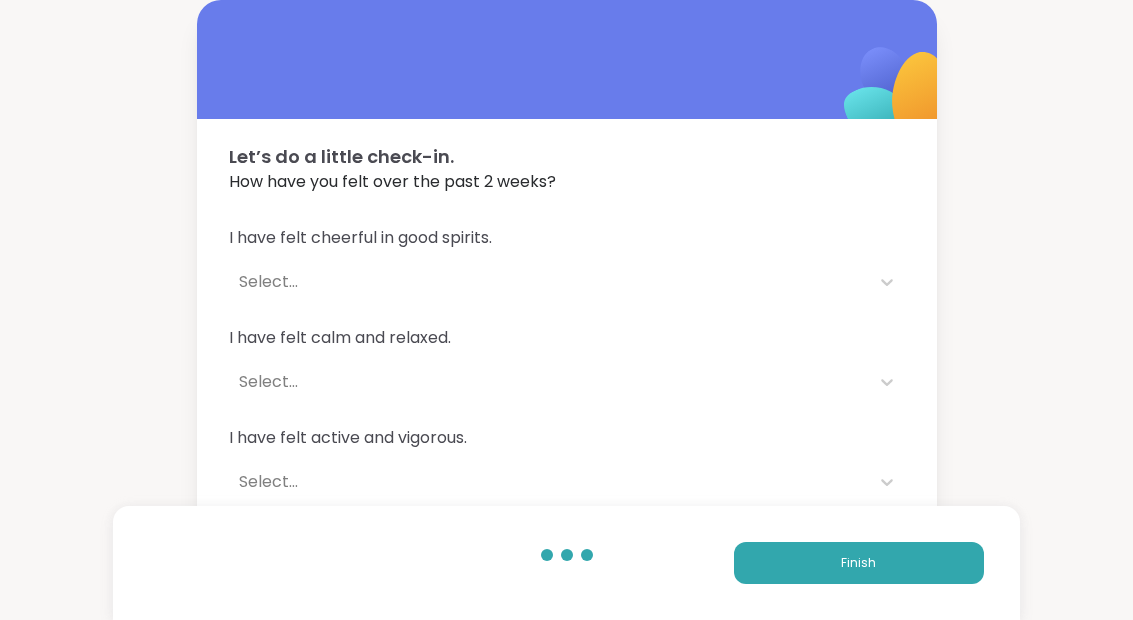 click on "Finish" at bounding box center [859, 563] 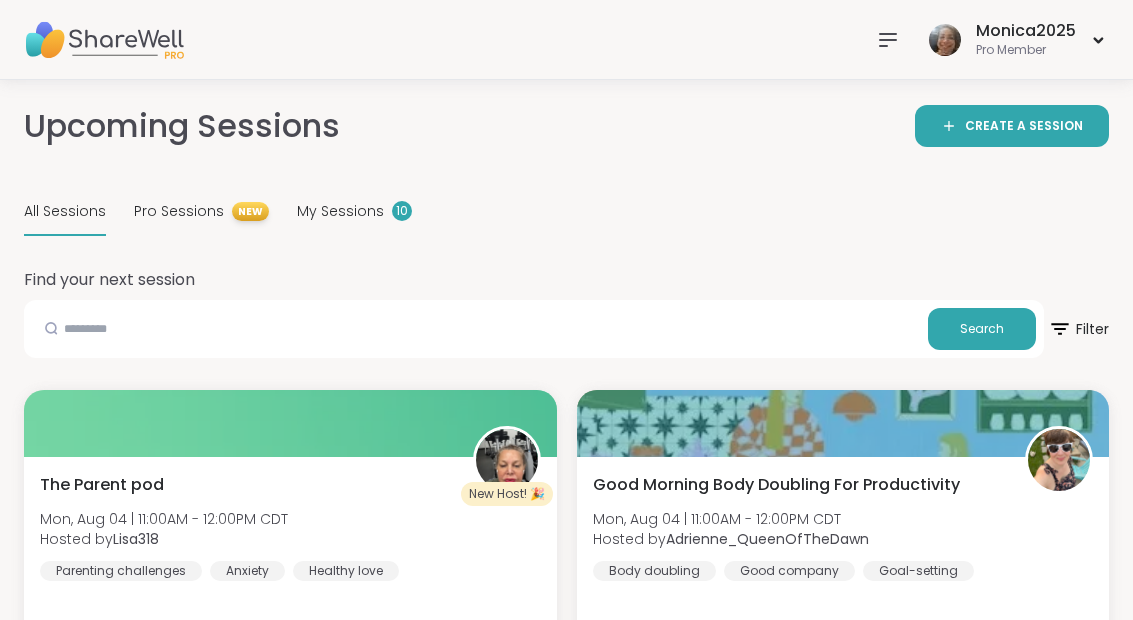 click on "My Sessions" at bounding box center (340, 211) 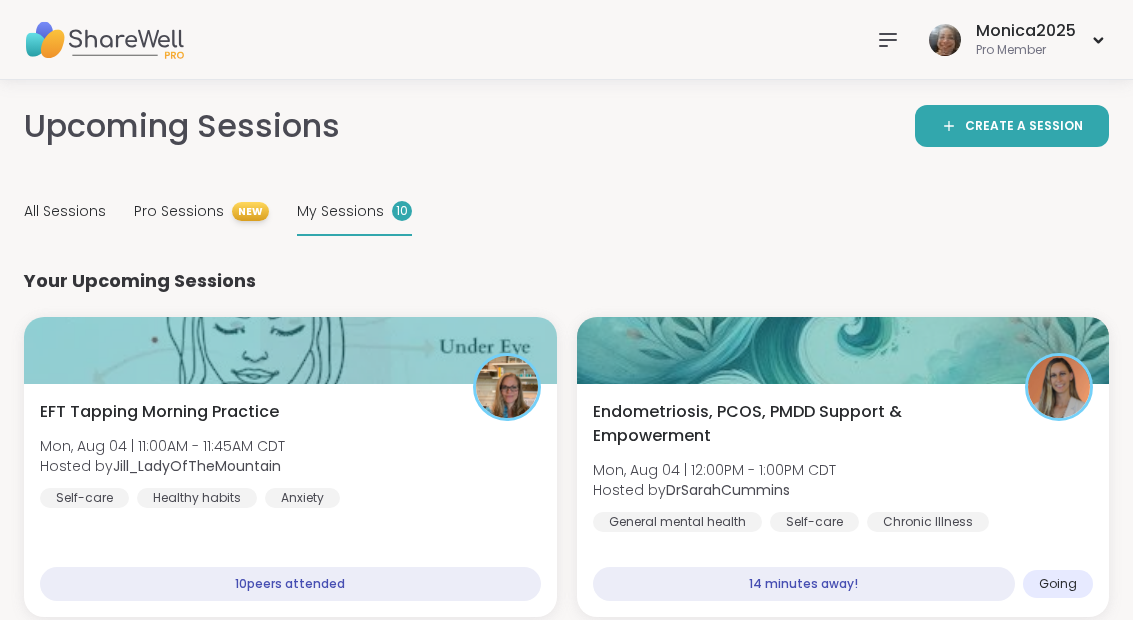 click on "Endometriosis, PCOS, PMDD Support & Empowerment Mon, Aug 04 | 12:00PM - 1:00PM CDT Hosted by  DrSarahCummins General mental health Self-care Chronic Illness" at bounding box center (843, 466) 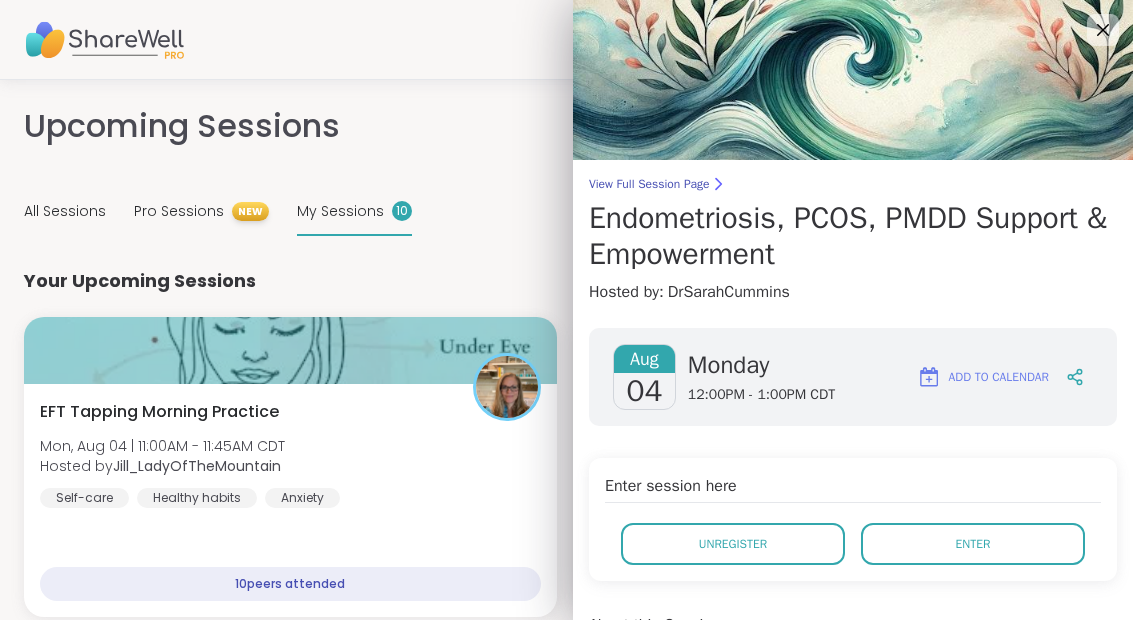 click on "Enter" at bounding box center [973, 544] 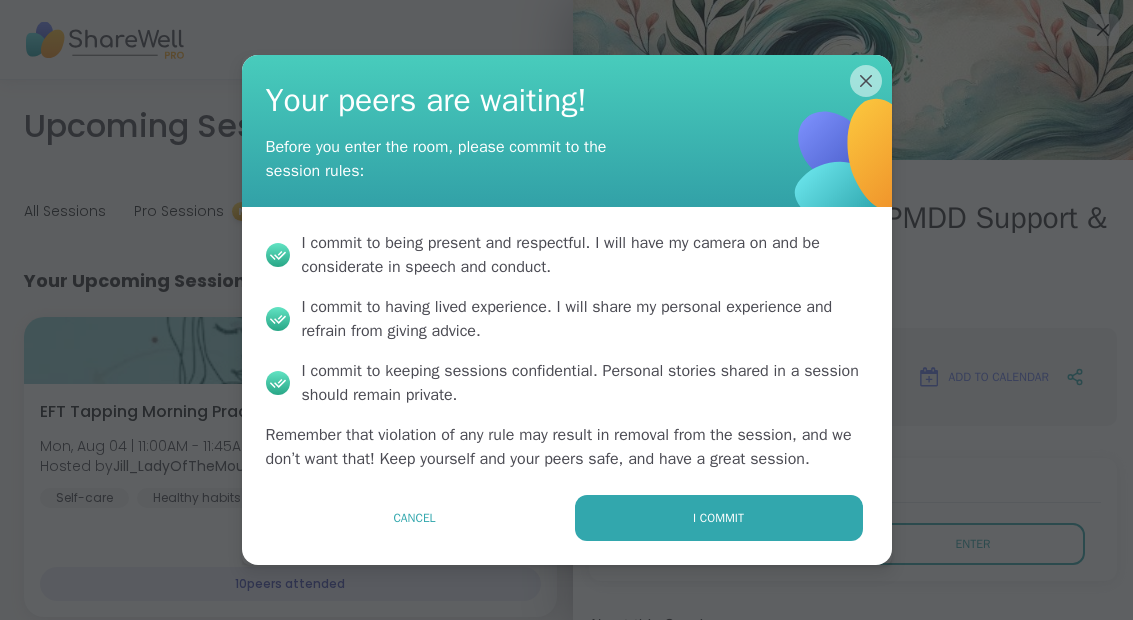 click on "I commit" at bounding box center (719, 518) 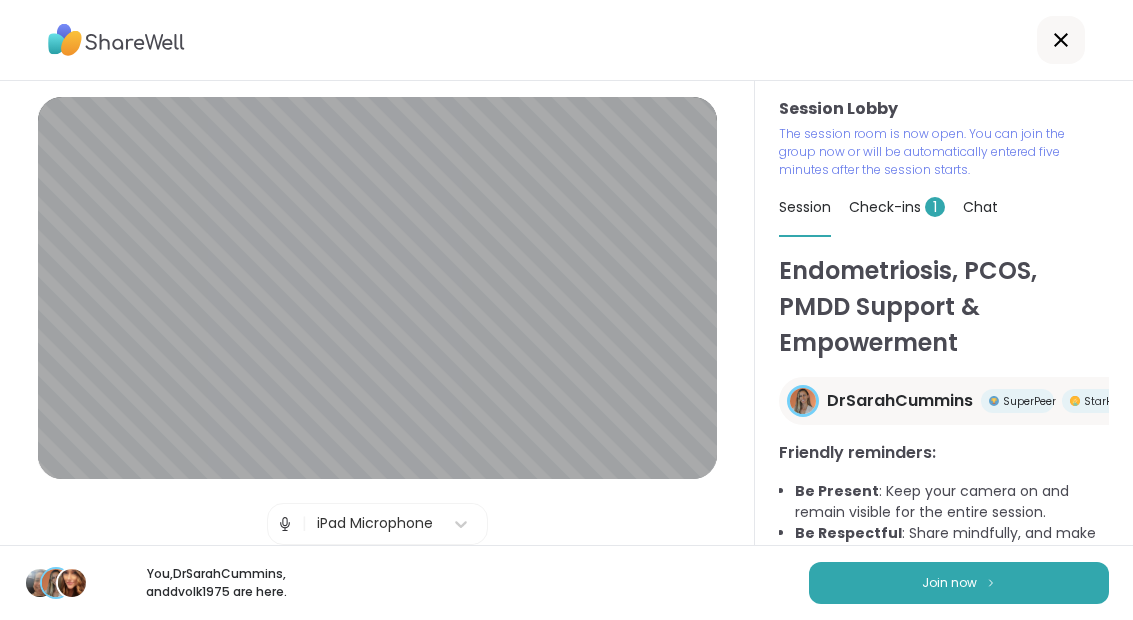 click on "Join now" at bounding box center [959, 583] 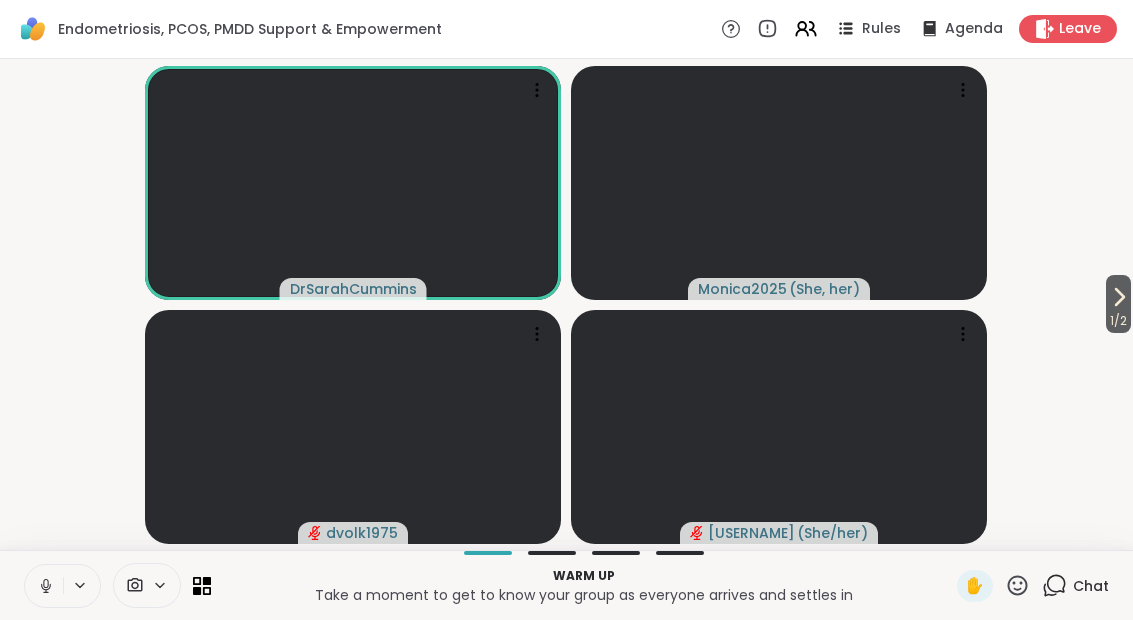 click on "1  /  2" at bounding box center [1118, 304] 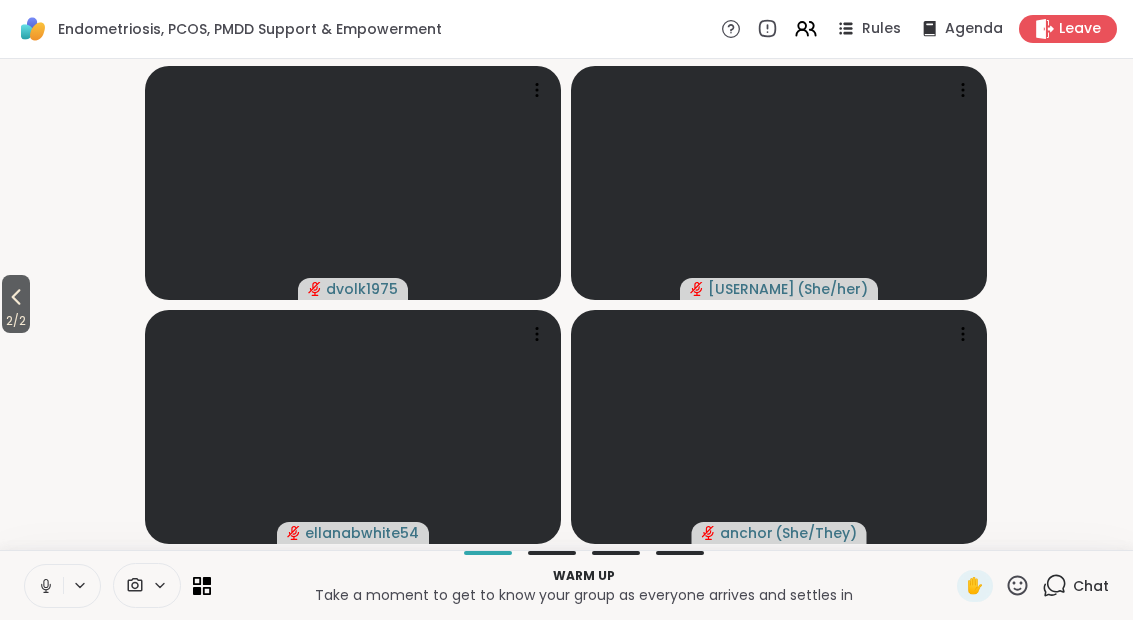 click 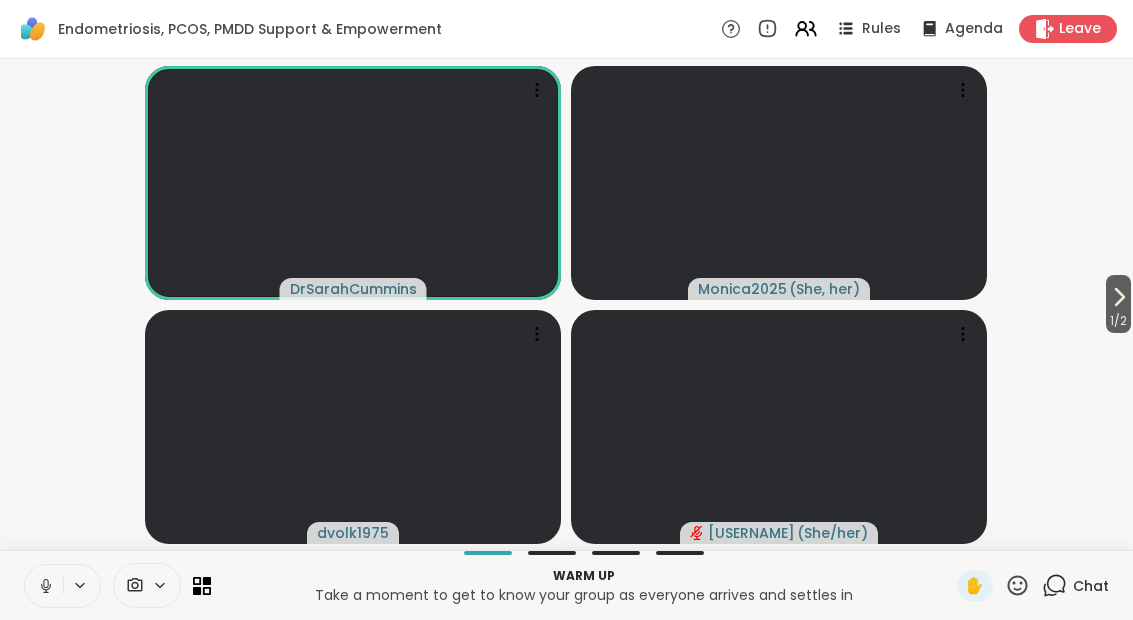 click on "Warm up Take a moment to get to know your group as everyone arrives and settles in ✋ Chat" at bounding box center [566, 585] 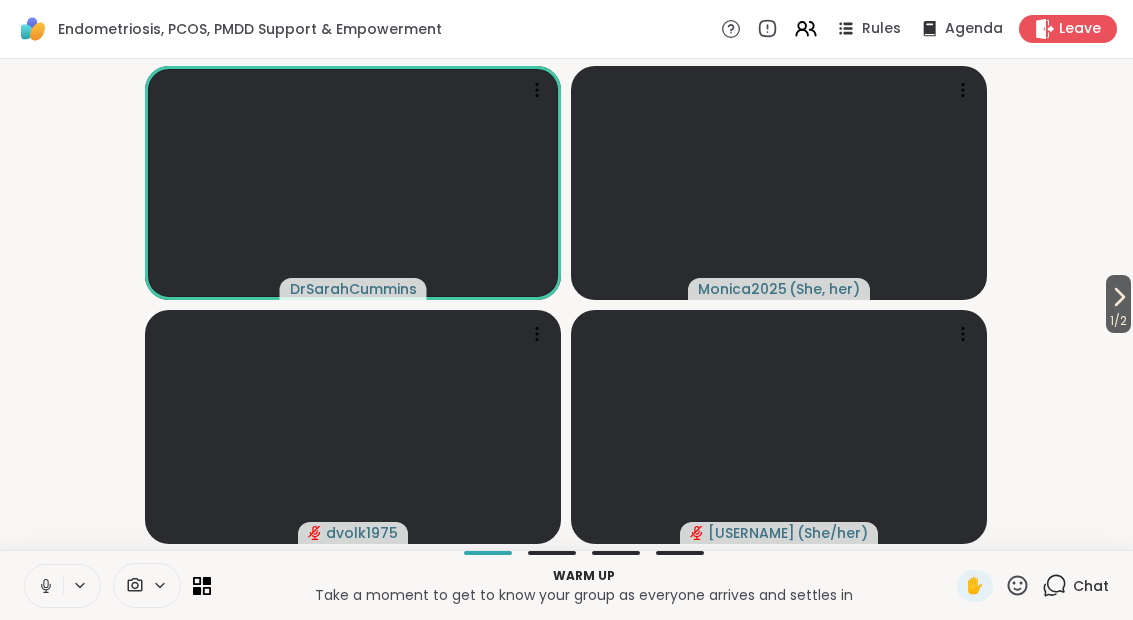 click 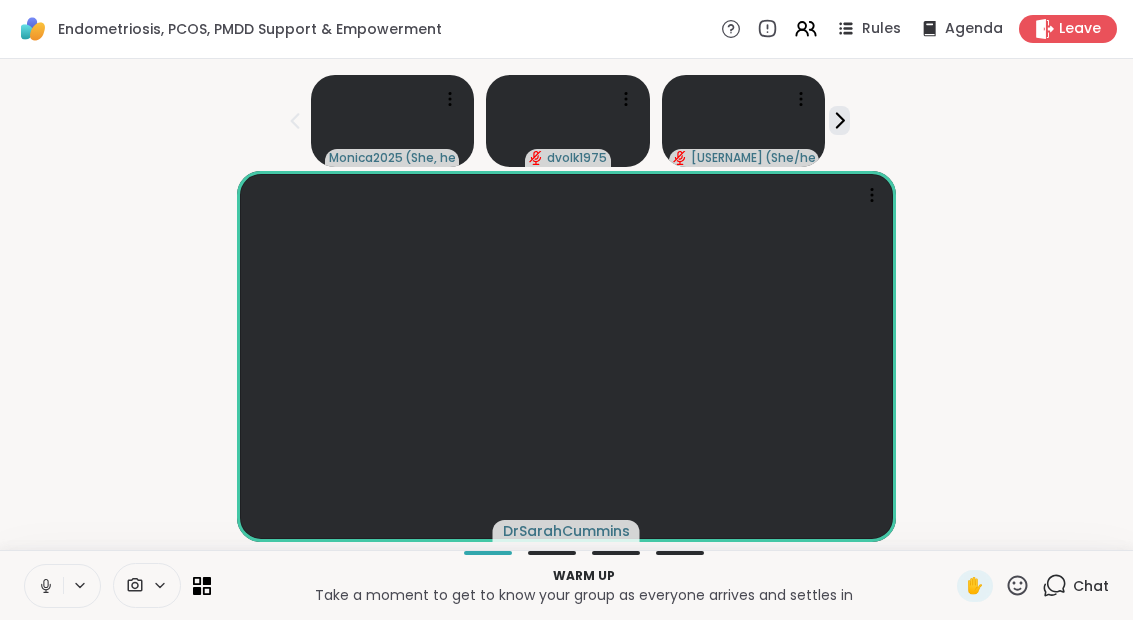 click at bounding box center (44, 586) 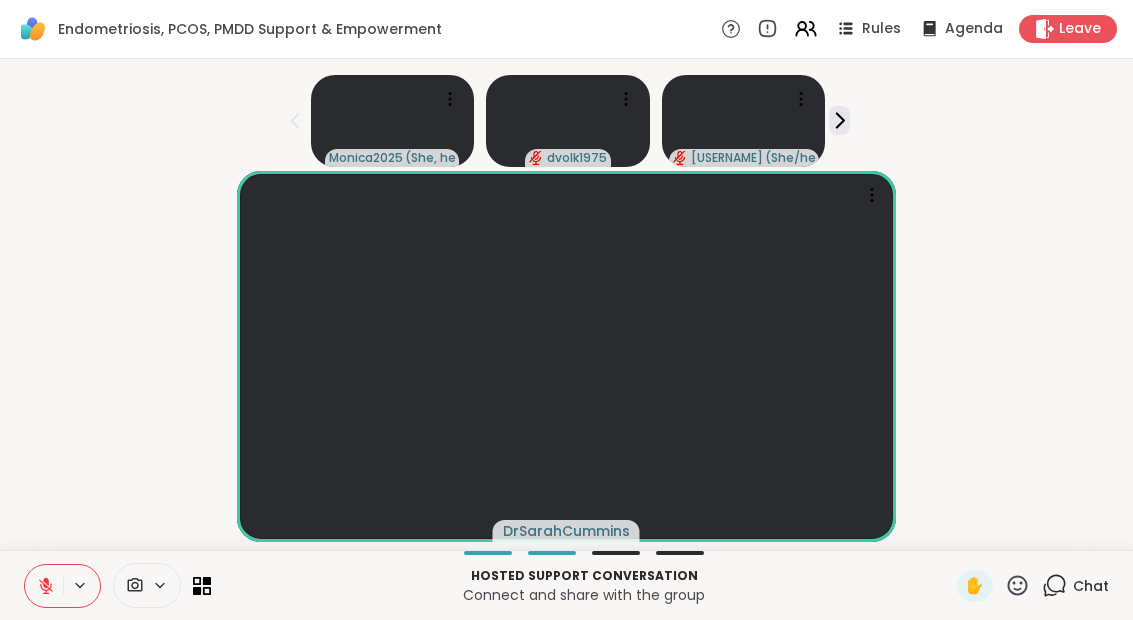 click at bounding box center (44, 586) 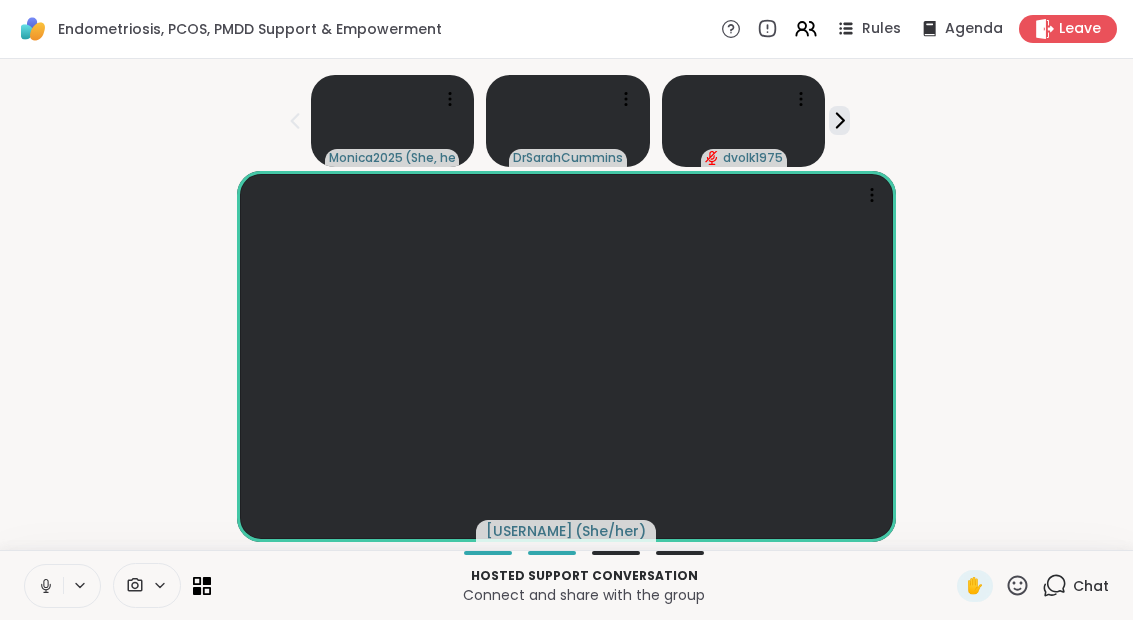 click at bounding box center (44, 586) 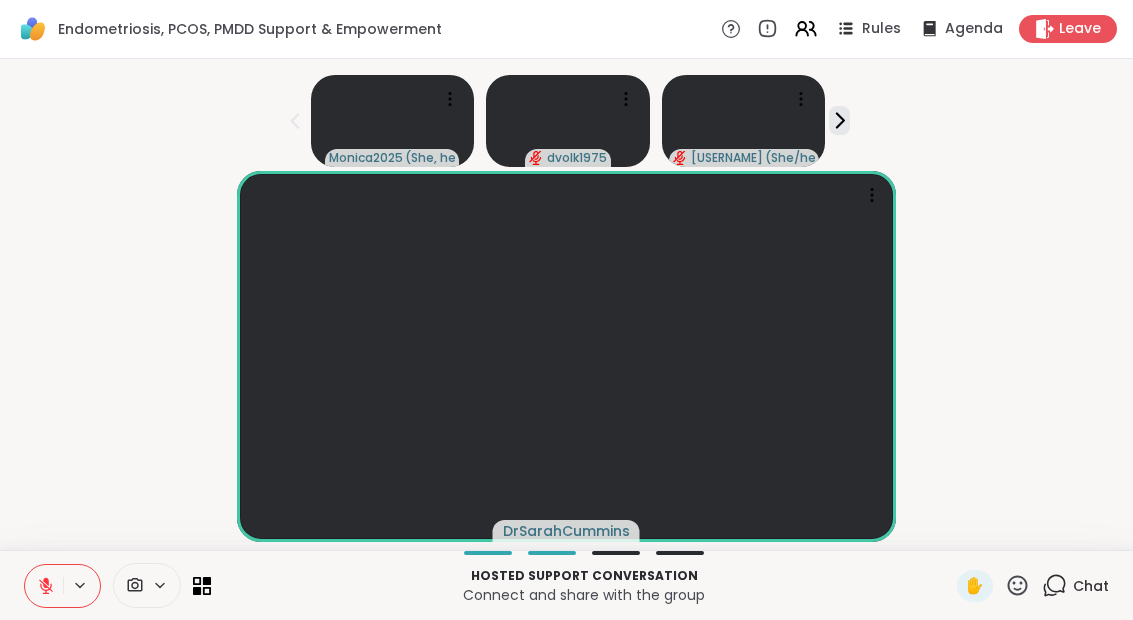 click on "Hosted support conversation Connect and share with the group ✋ Chat" at bounding box center [566, 585] 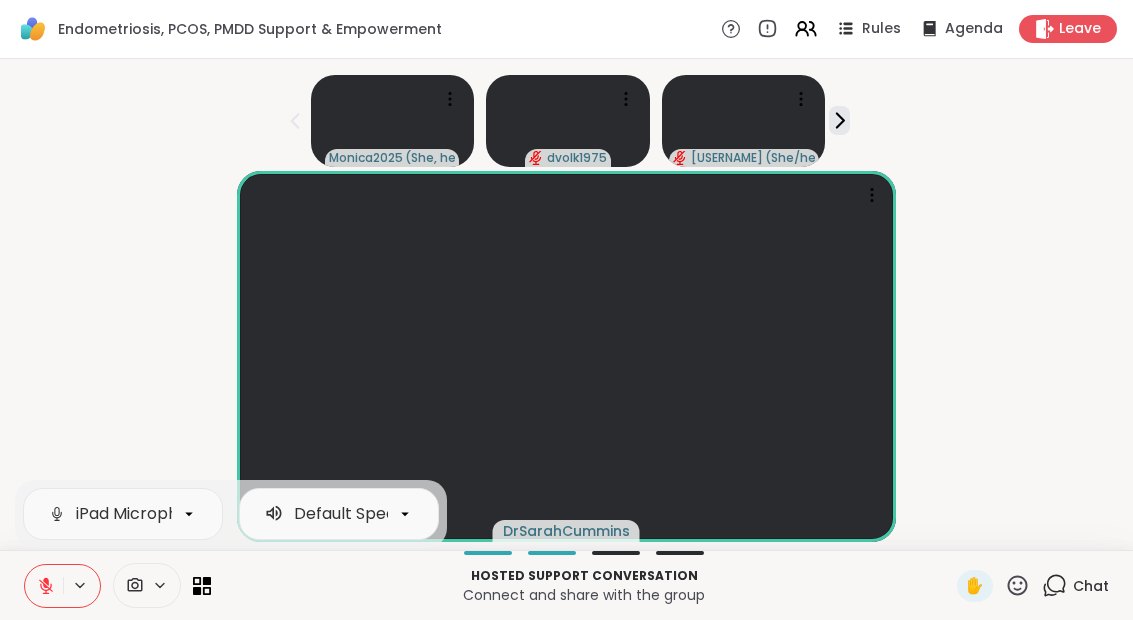 click at bounding box center (44, 586) 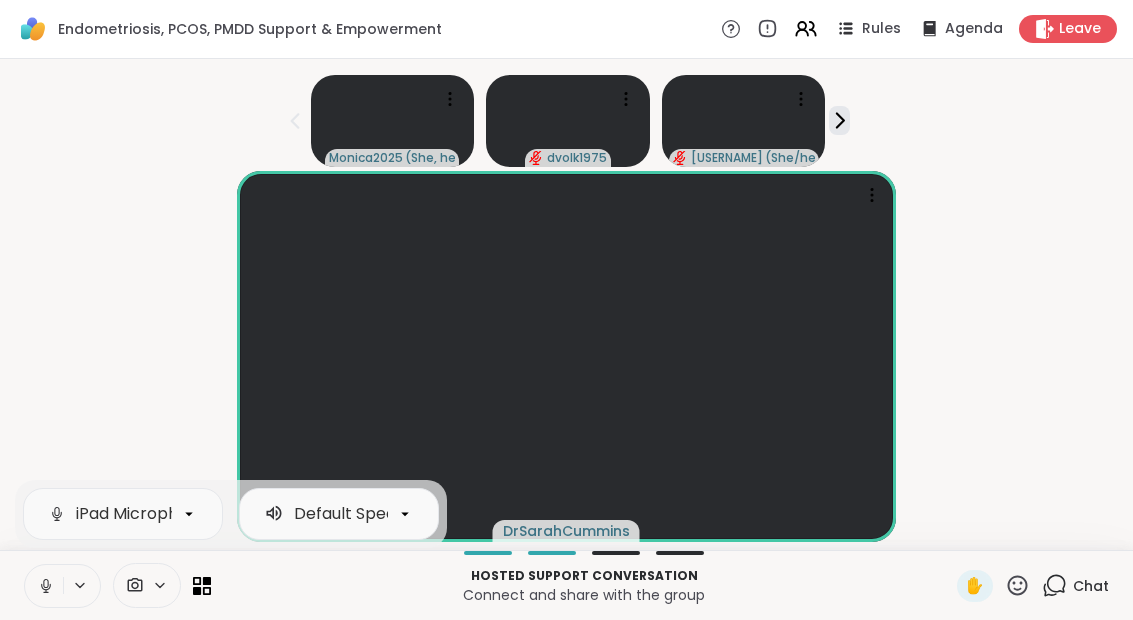 click on "DrSarahCummins" at bounding box center (566, 356) 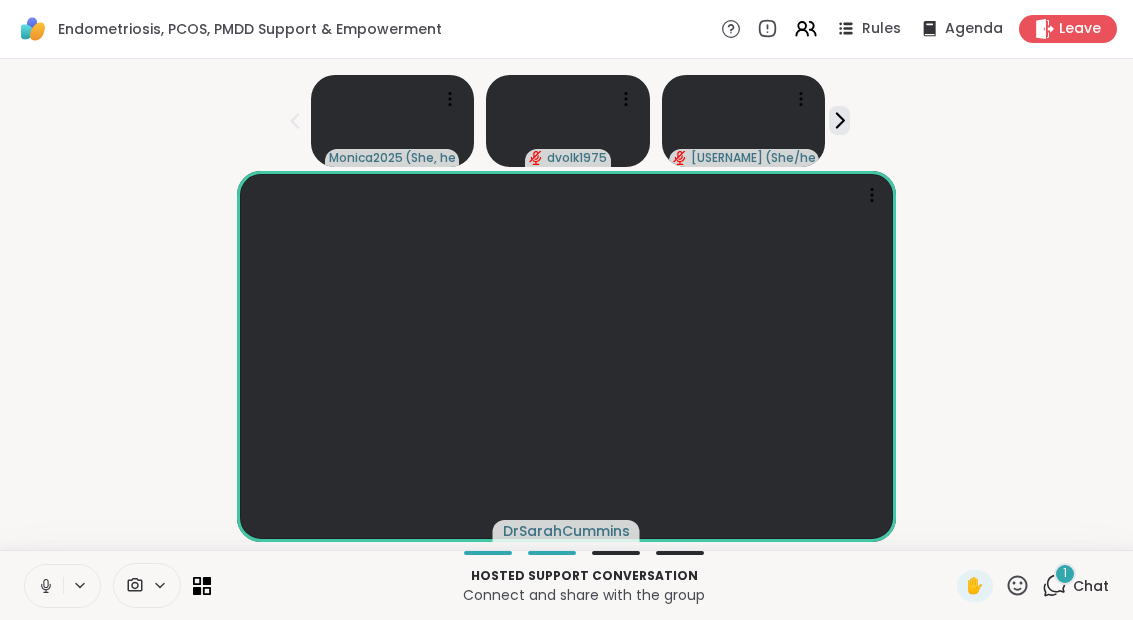 click on "1" at bounding box center [1065, 574] 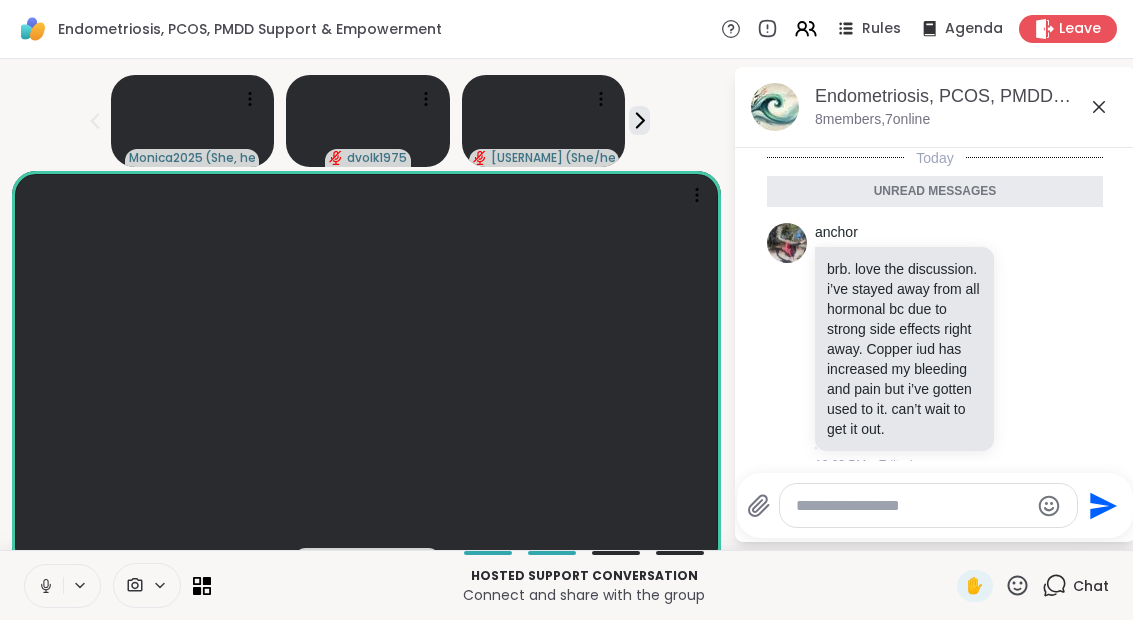 scroll, scrollTop: 20, scrollLeft: 0, axis: vertical 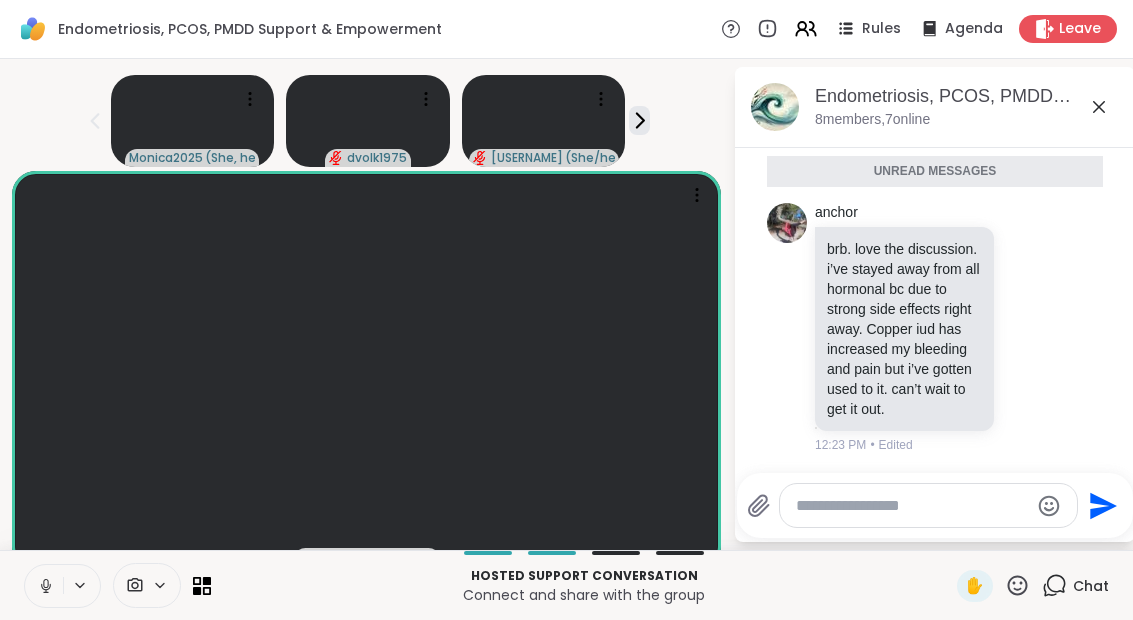 click at bounding box center (44, 586) 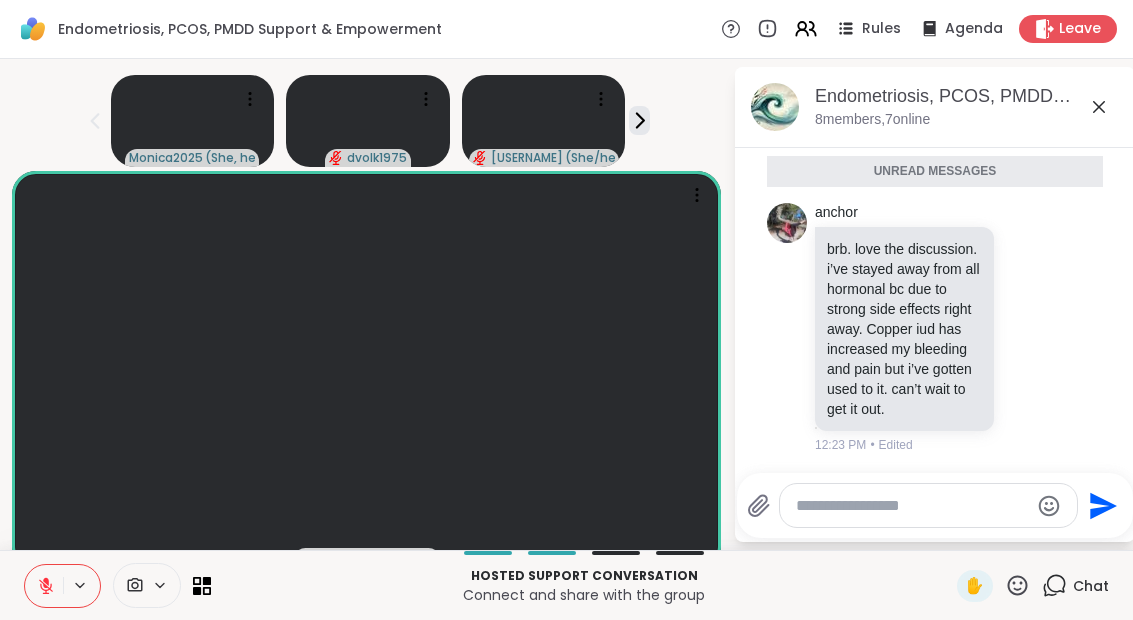 click 